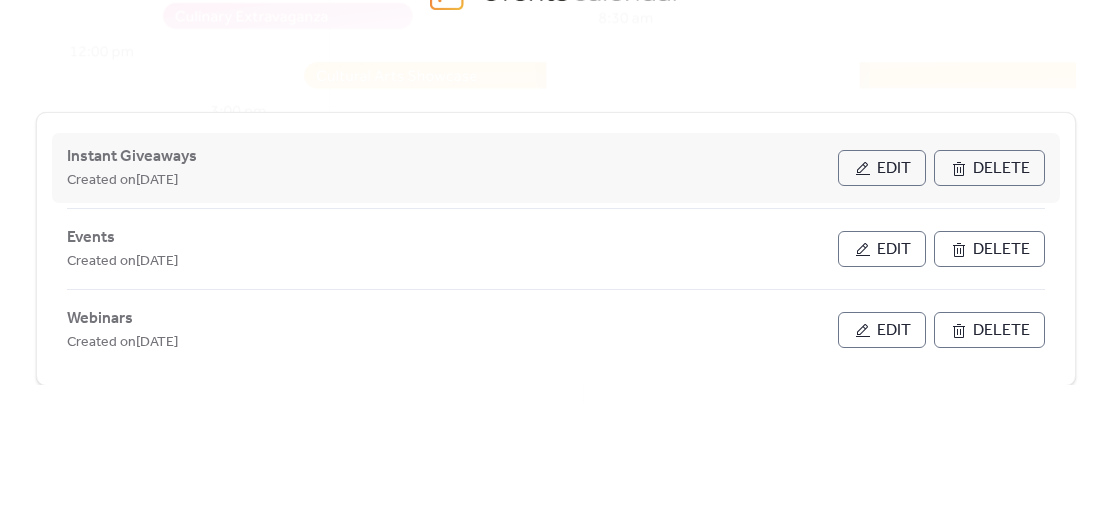 scroll, scrollTop: 128, scrollLeft: 0, axis: vertical 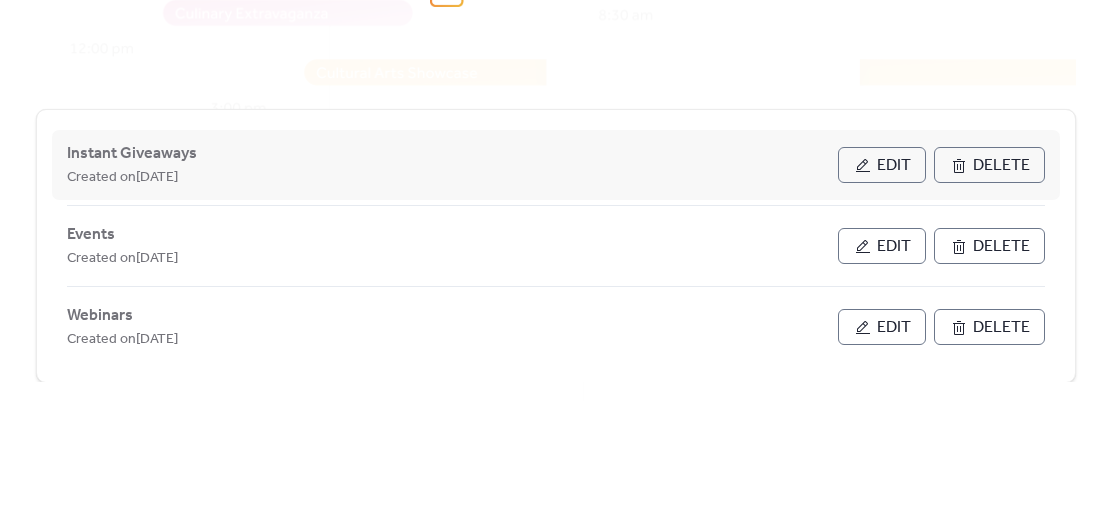 click on "Edit" at bounding box center [894, 166] 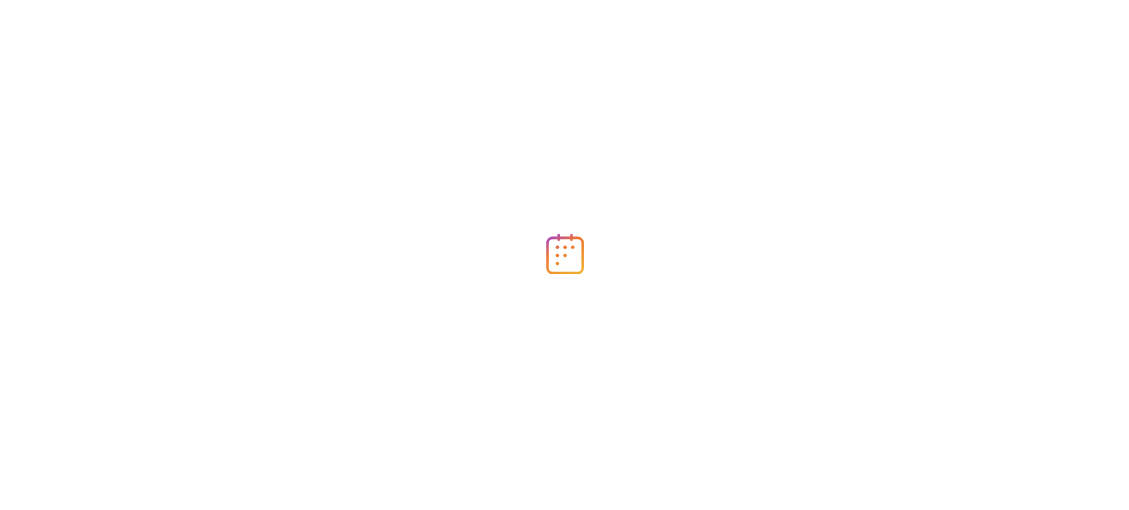 scroll, scrollTop: 0, scrollLeft: 0, axis: both 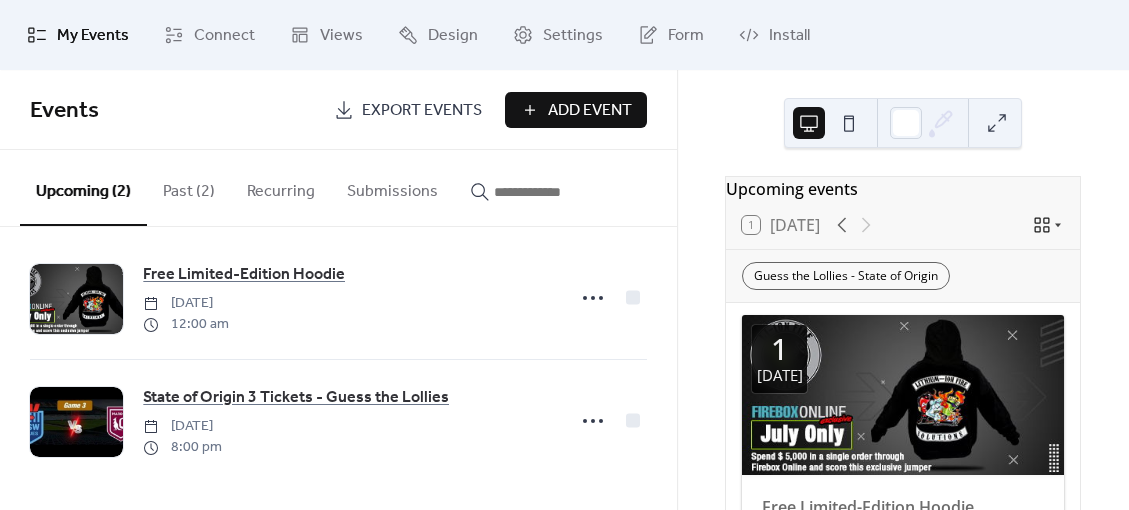 click on "Add Event" at bounding box center (590, 111) 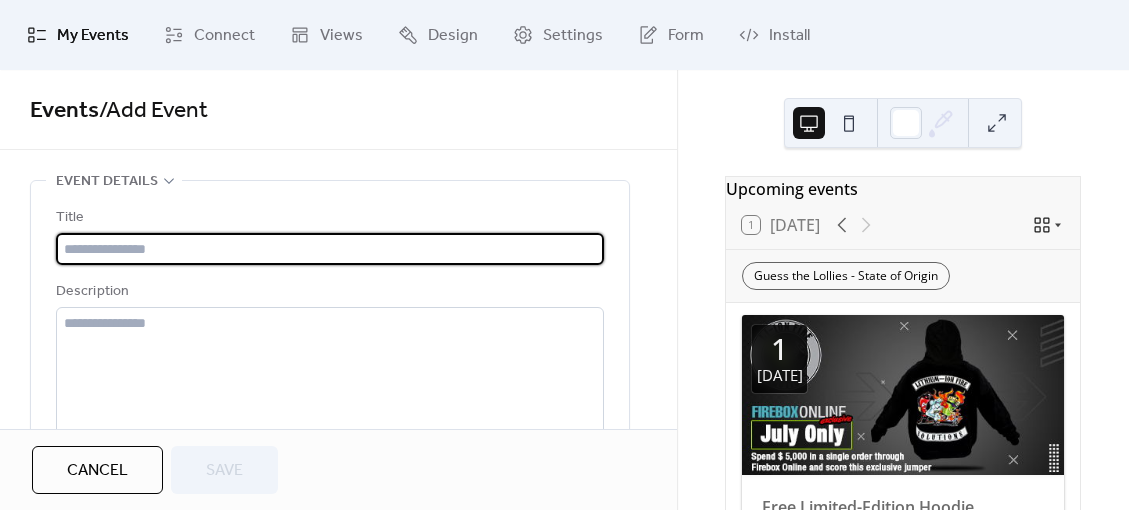paste on "**********" 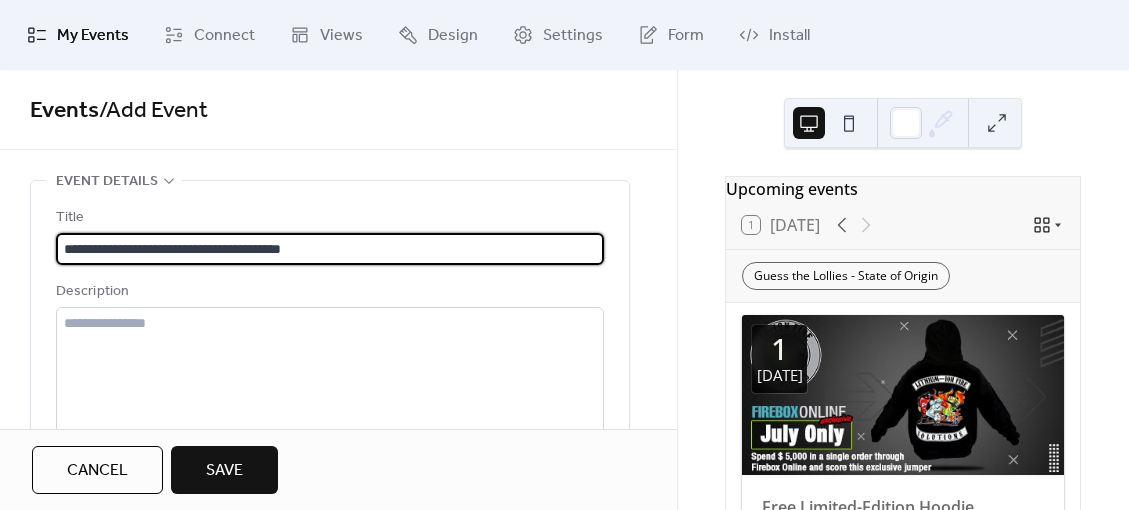 type on "**********" 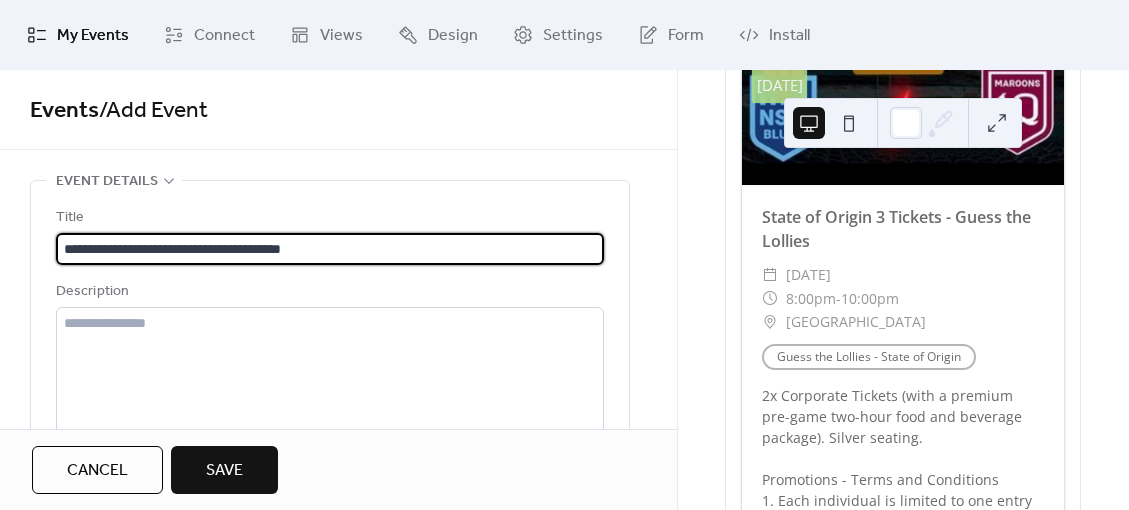 scroll, scrollTop: 1222, scrollLeft: 0, axis: vertical 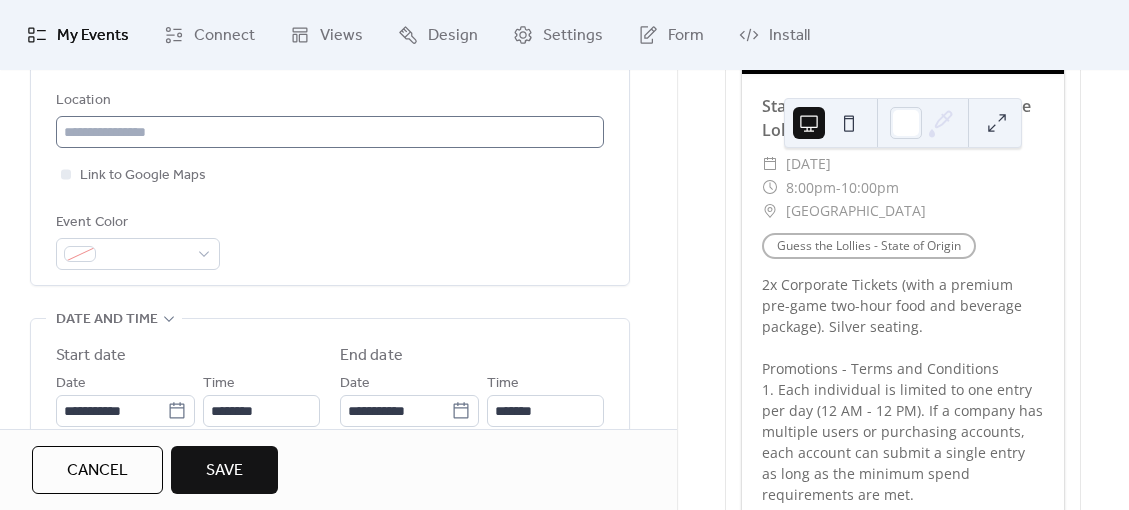 drag, startPoint x: 184, startPoint y: 148, endPoint x: 191, endPoint y: 132, distance: 17.464249 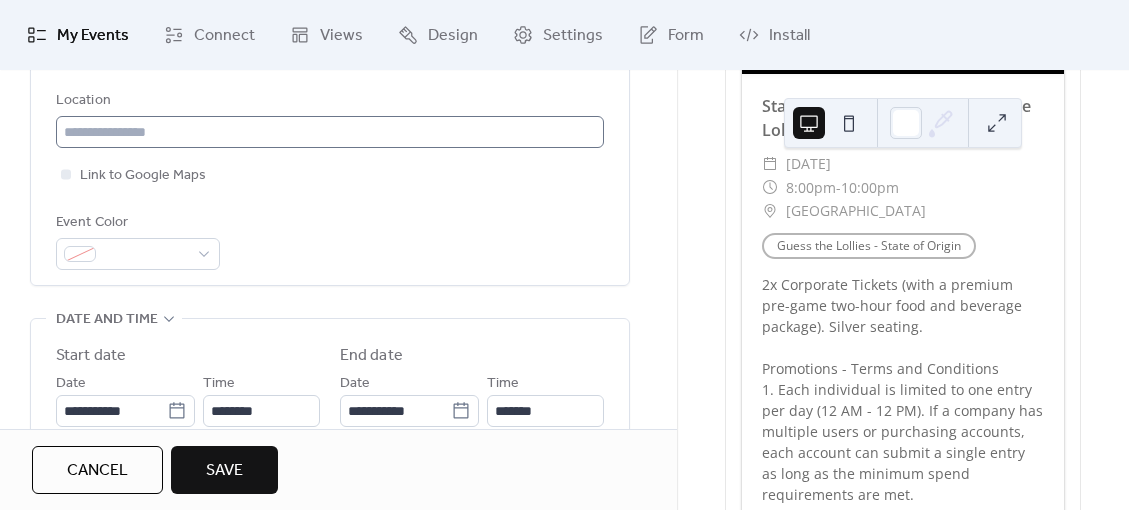 click on "**********" at bounding box center (330, 16) 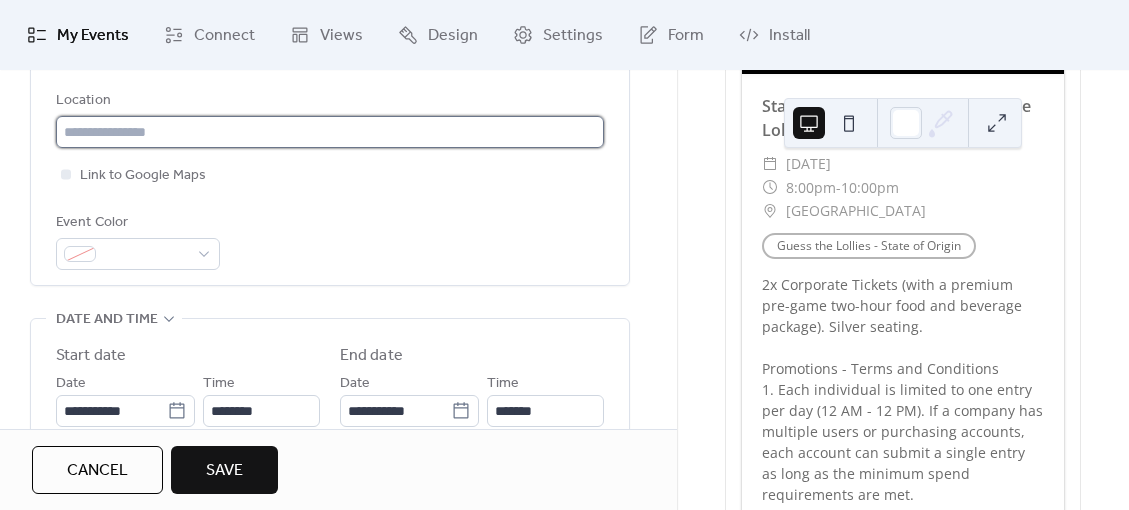 click at bounding box center (330, 132) 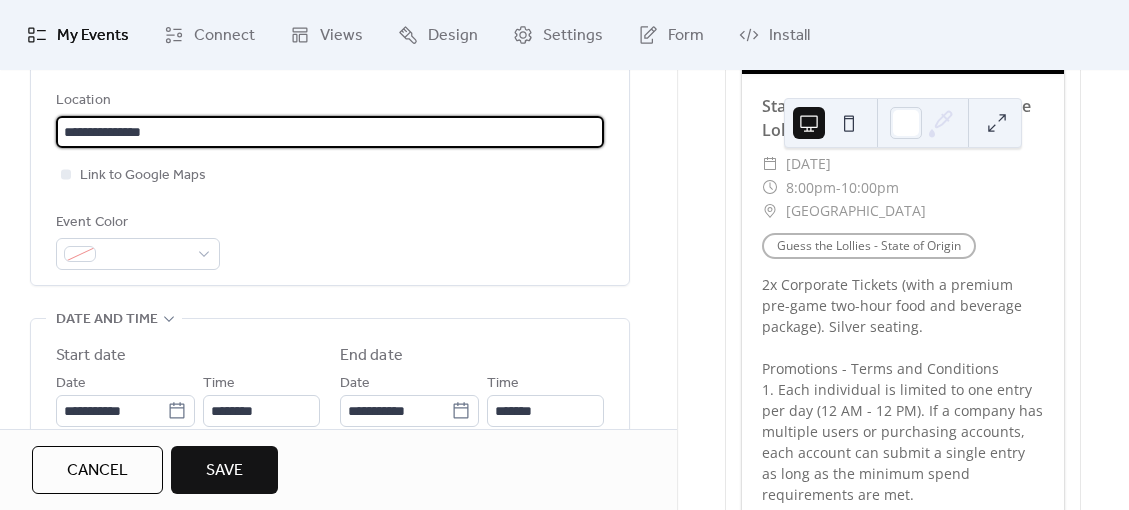type on "**********" 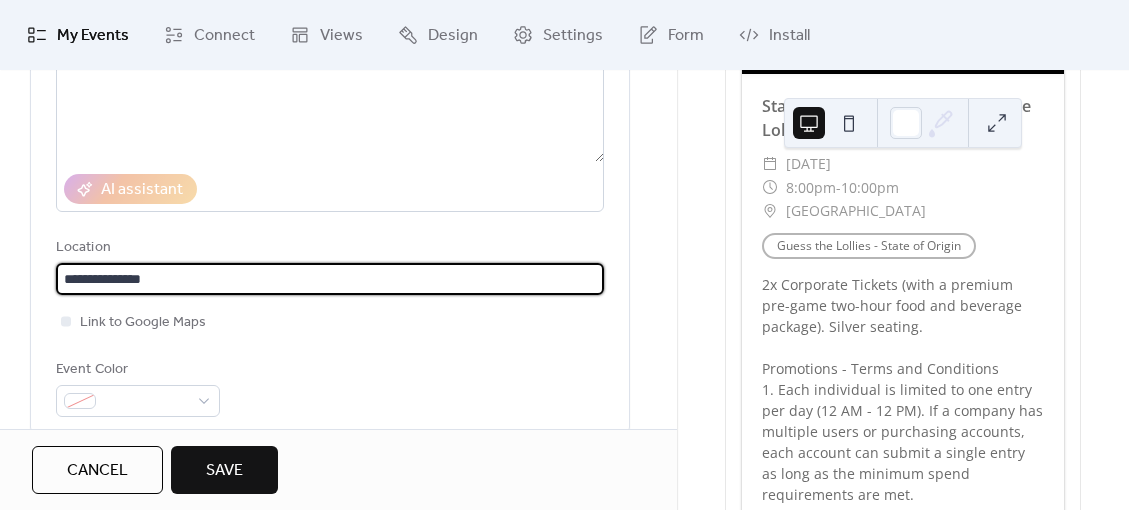 scroll, scrollTop: 0, scrollLeft: 0, axis: both 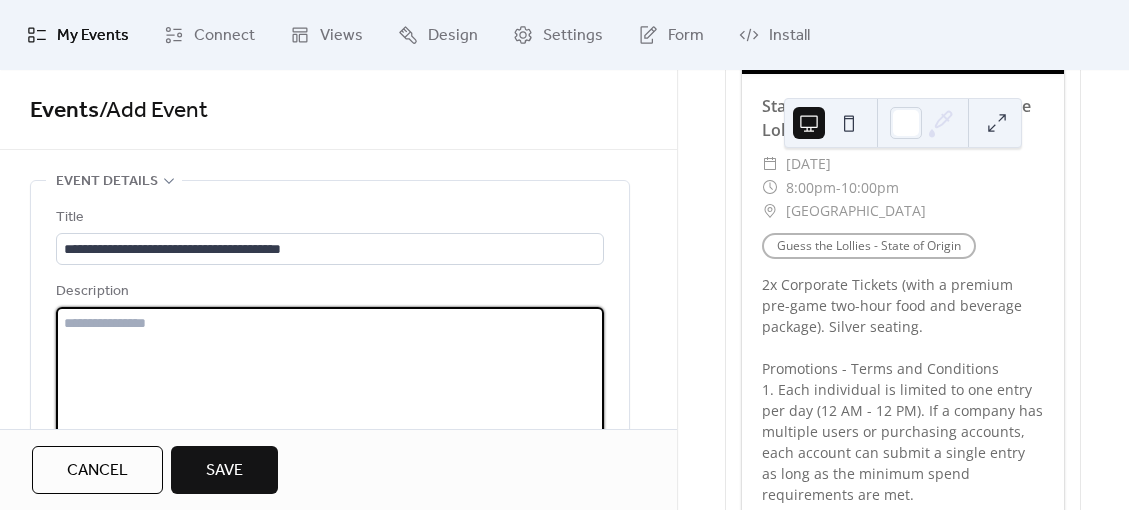 type 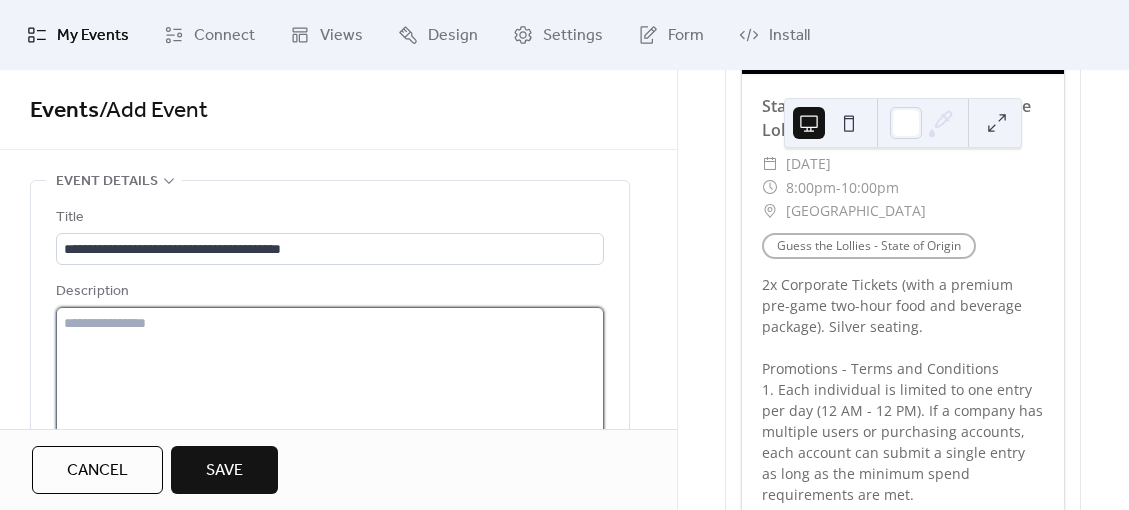 paste on "**********" 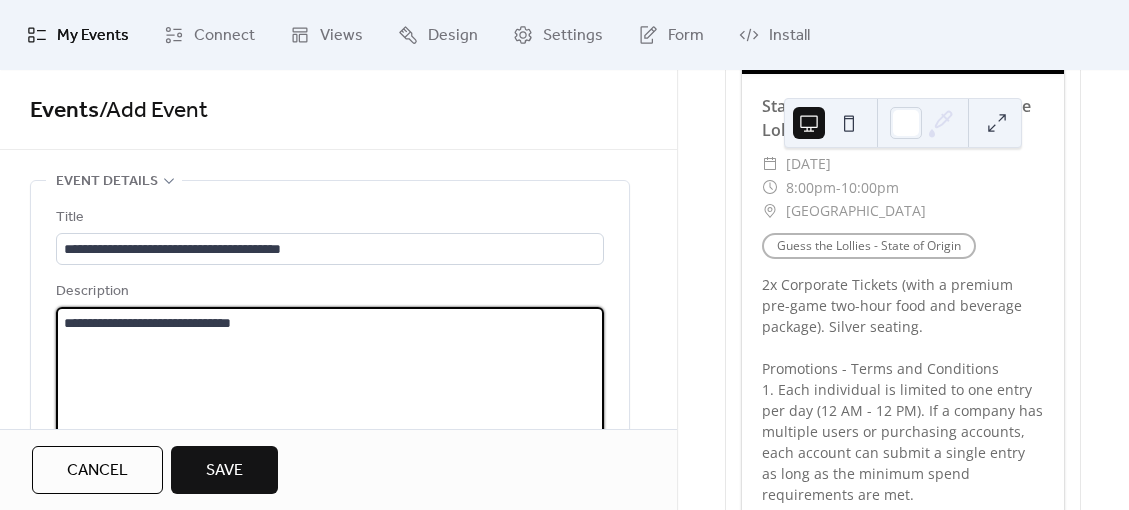 paste on "**********" 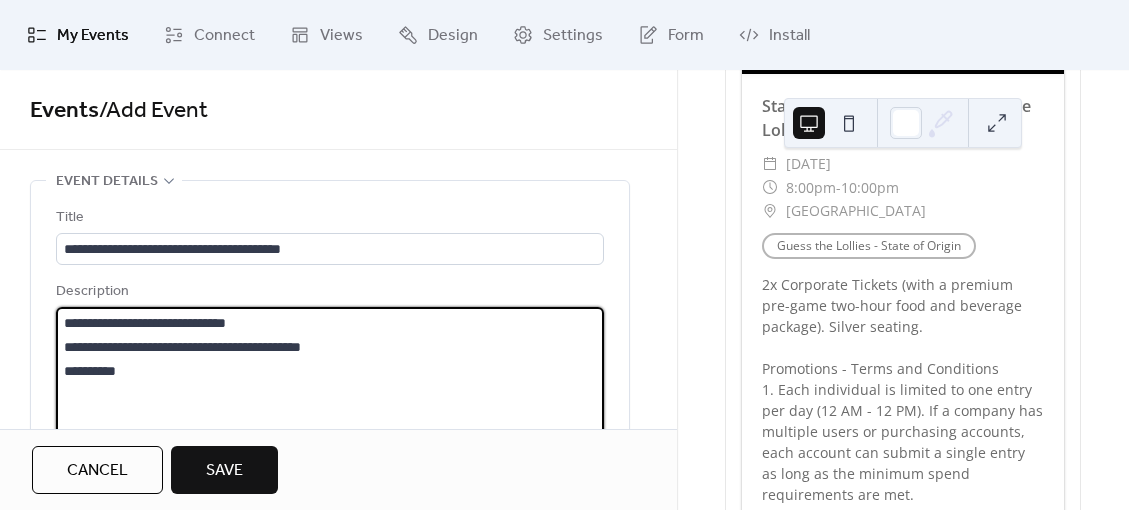 paste on "*********" 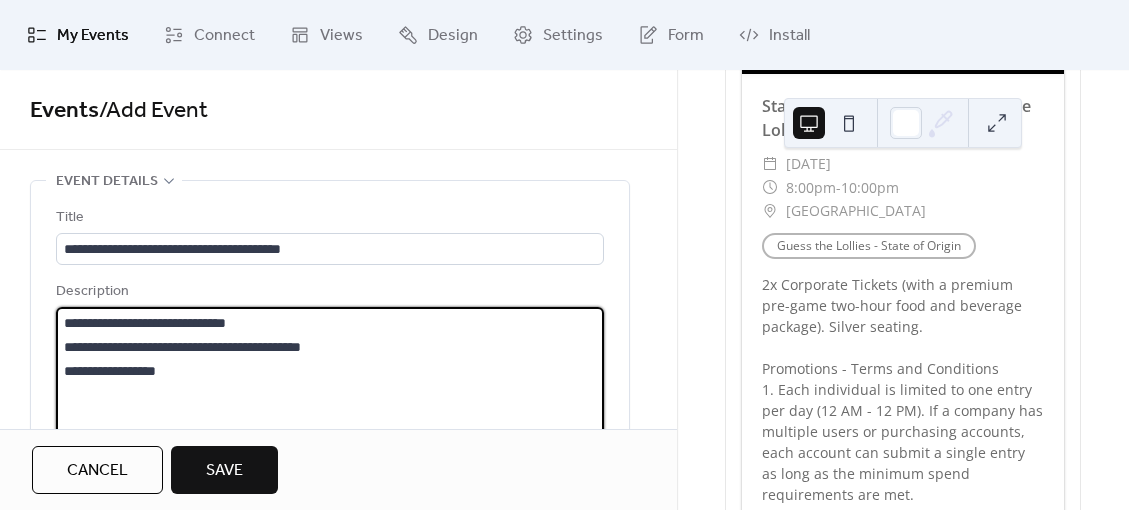 type on "**********" 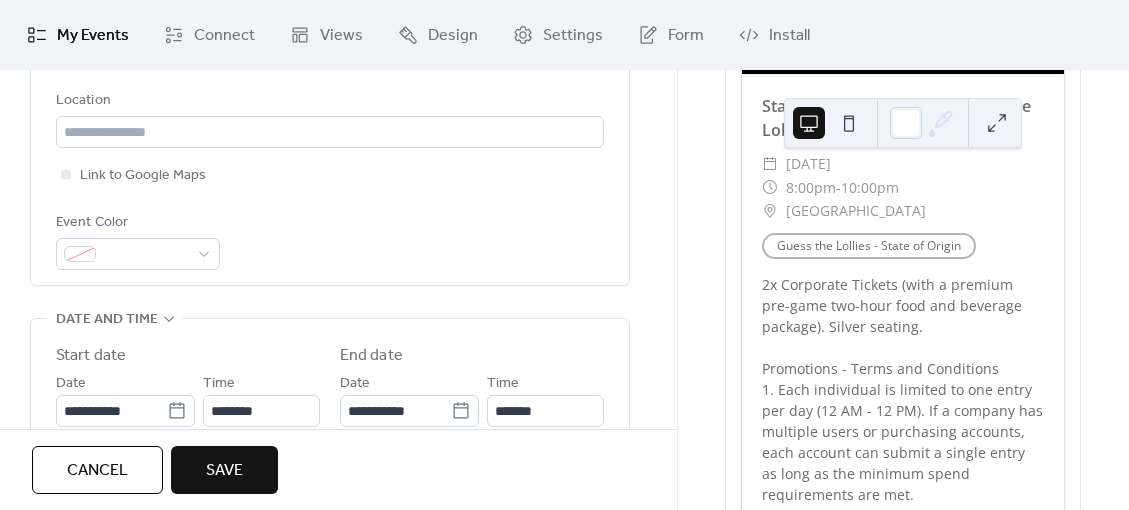 scroll, scrollTop: 555, scrollLeft: 0, axis: vertical 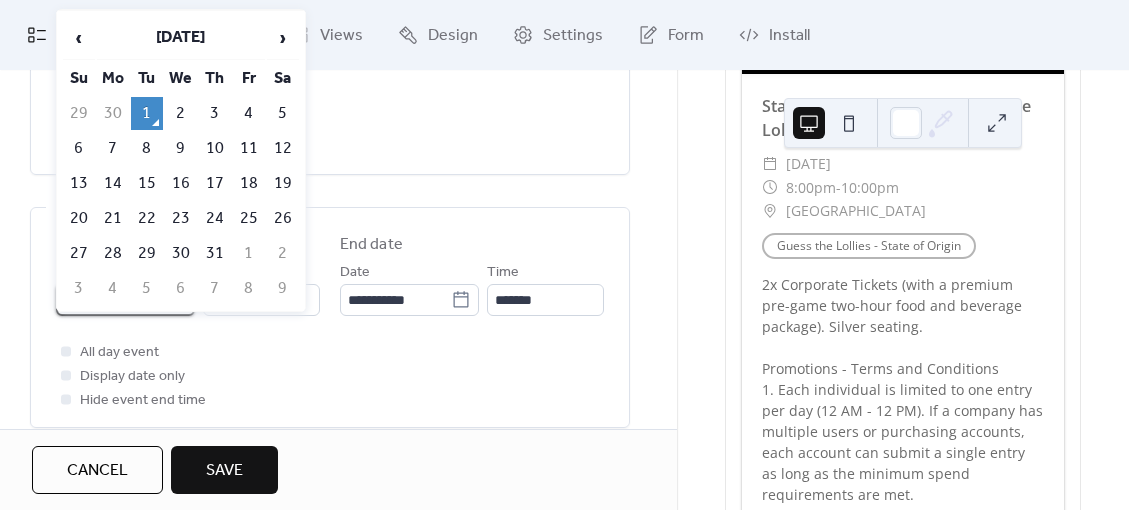click on "**********" at bounding box center (564, 255) 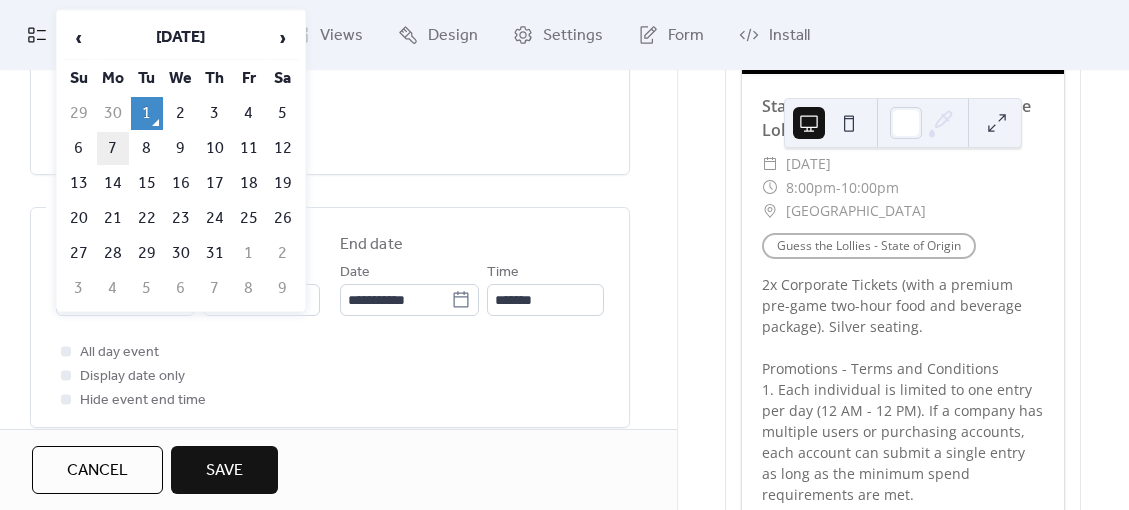 click on "7" at bounding box center [113, 148] 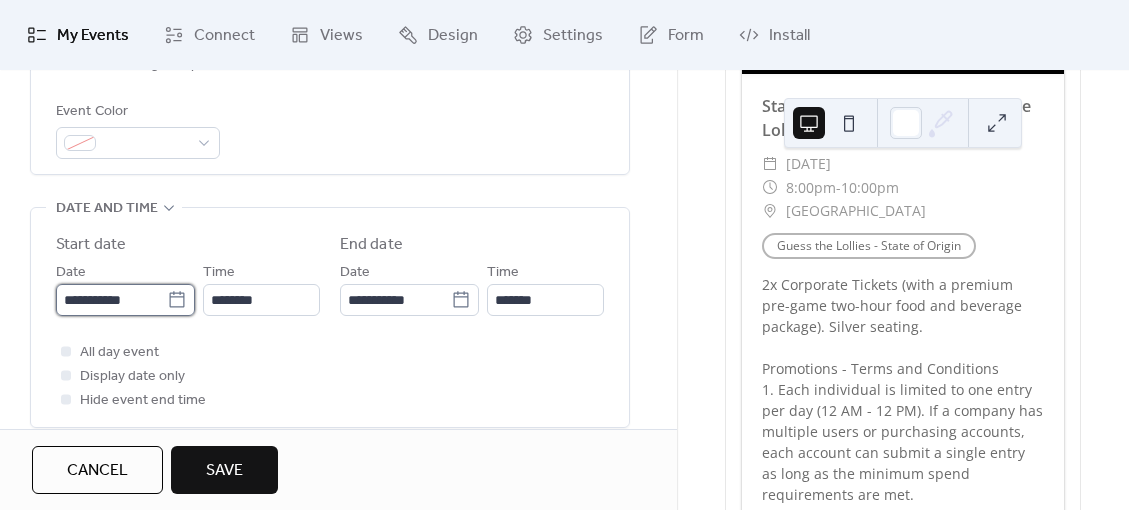 click on "**********" at bounding box center (111, 300) 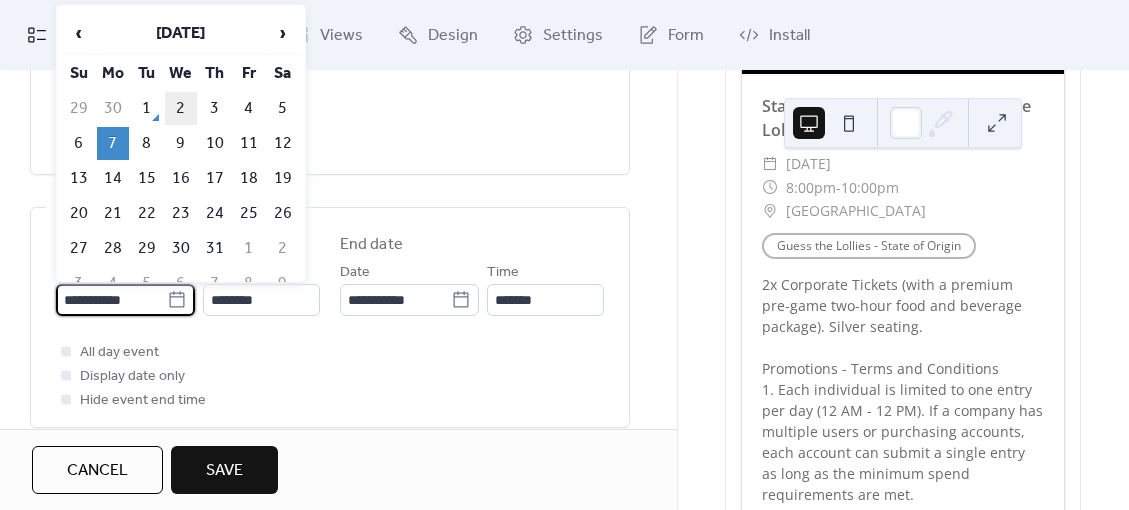 click on "2" at bounding box center [181, 108] 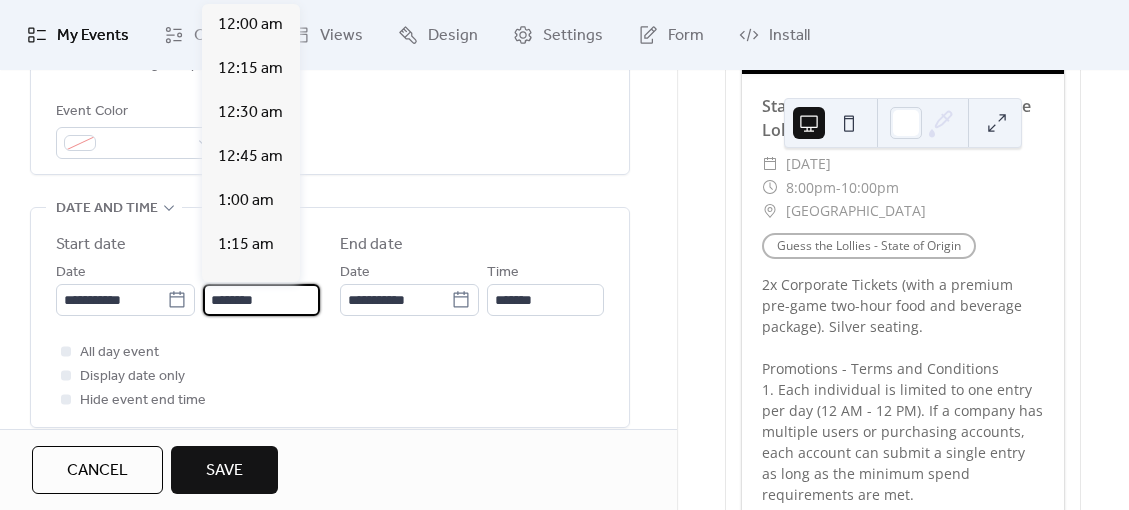 click on "********" at bounding box center (261, 300) 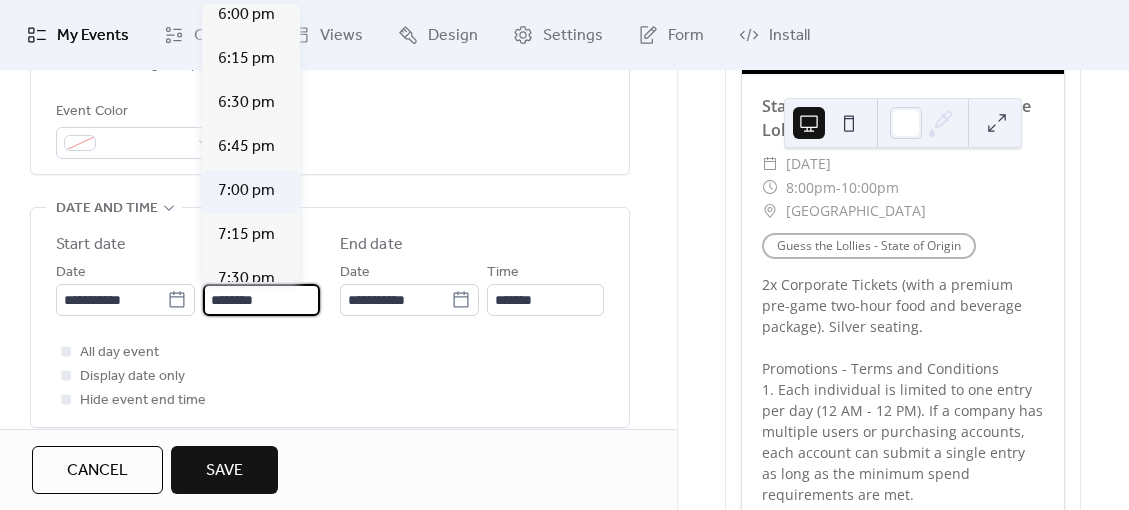 scroll, scrollTop: 3208, scrollLeft: 0, axis: vertical 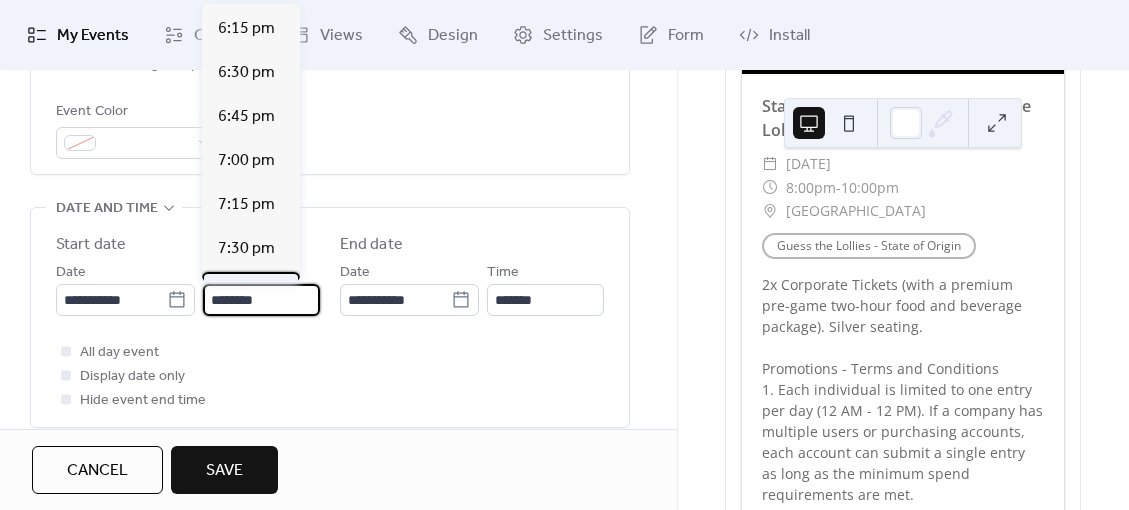 click on "7:45 pm" at bounding box center (246, 293) 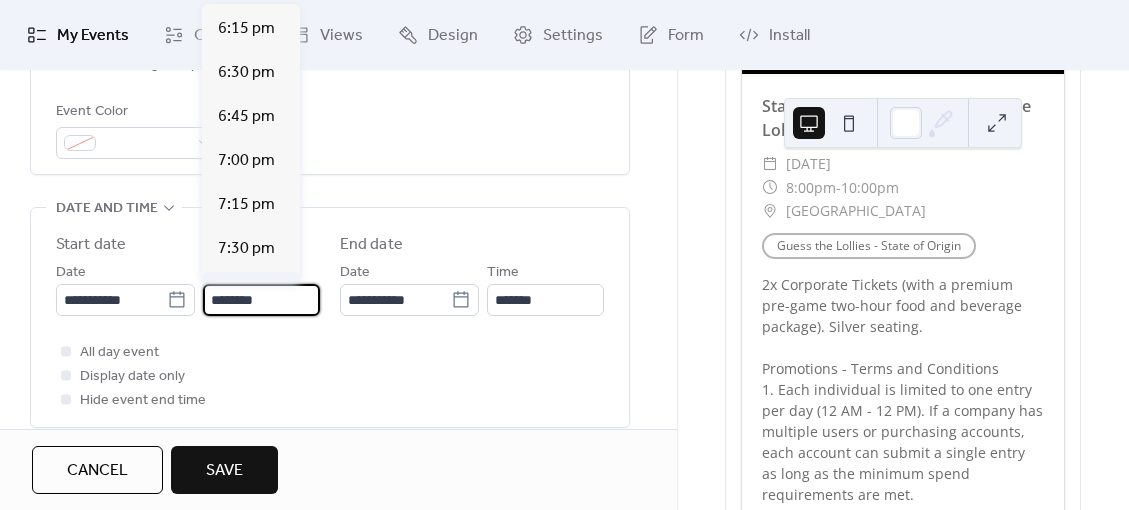 type on "*******" 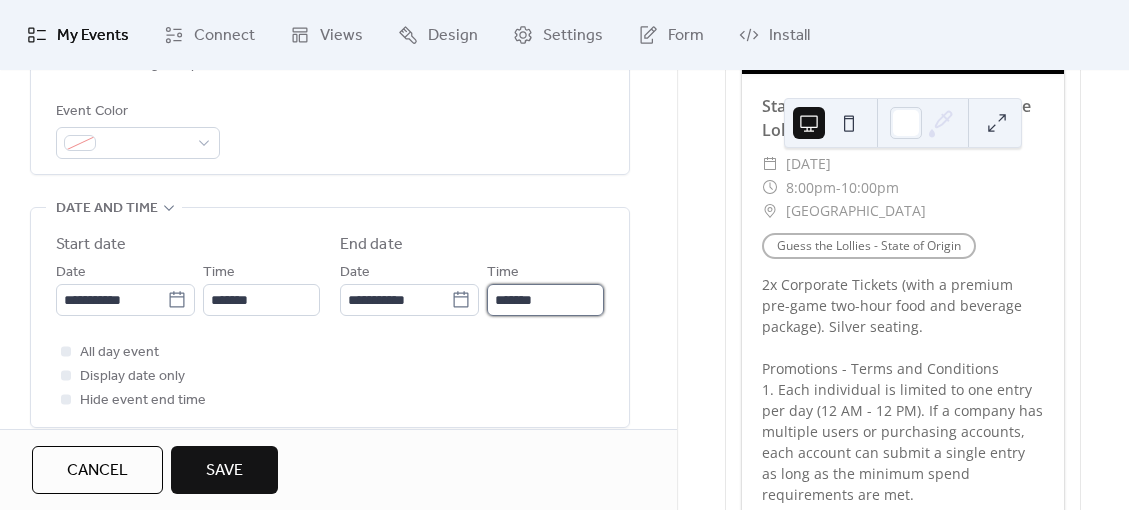 click on "*******" at bounding box center (545, 300) 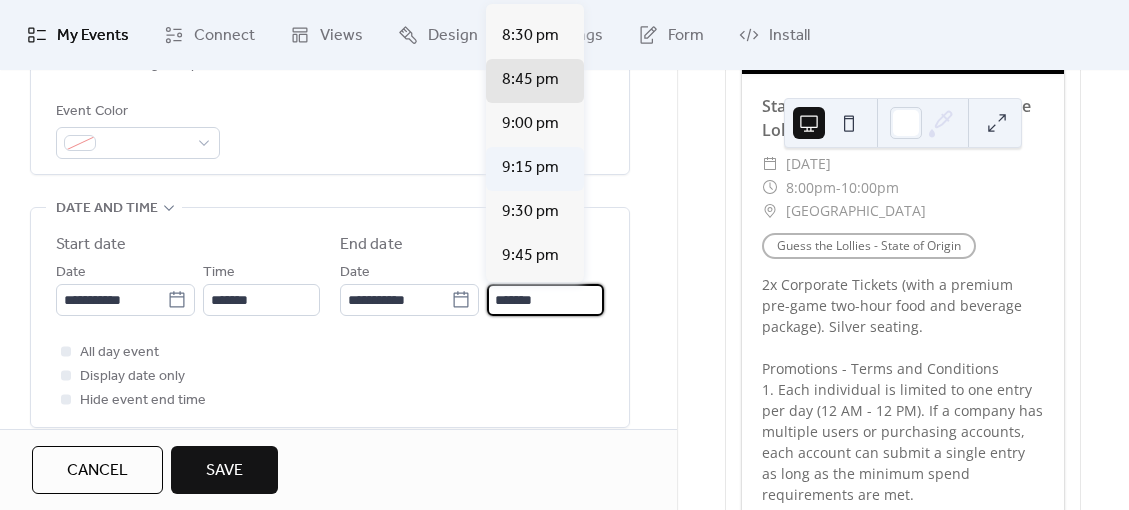 scroll, scrollTop: 111, scrollLeft: 0, axis: vertical 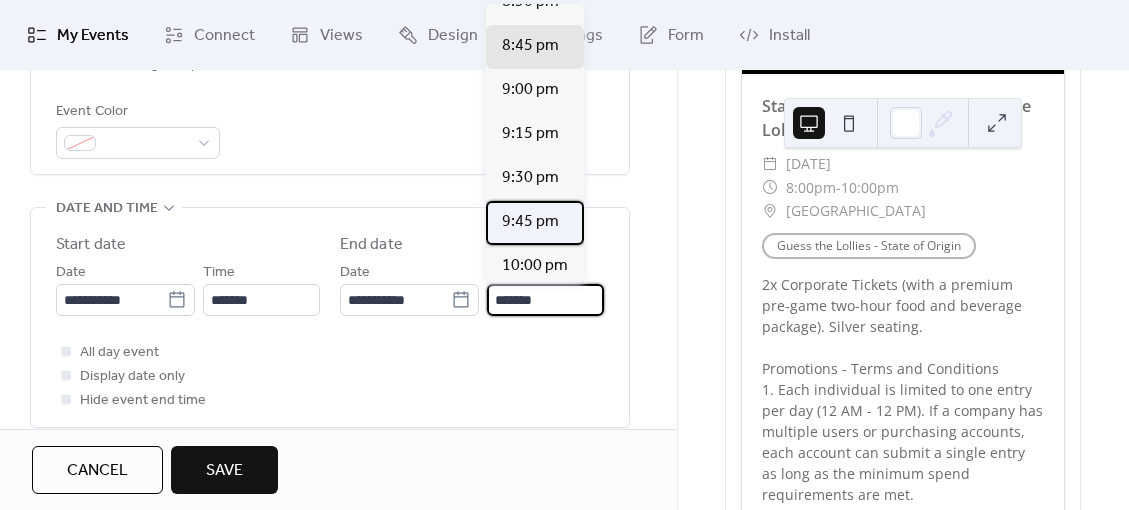 click on "9:45 pm" at bounding box center [530, 222] 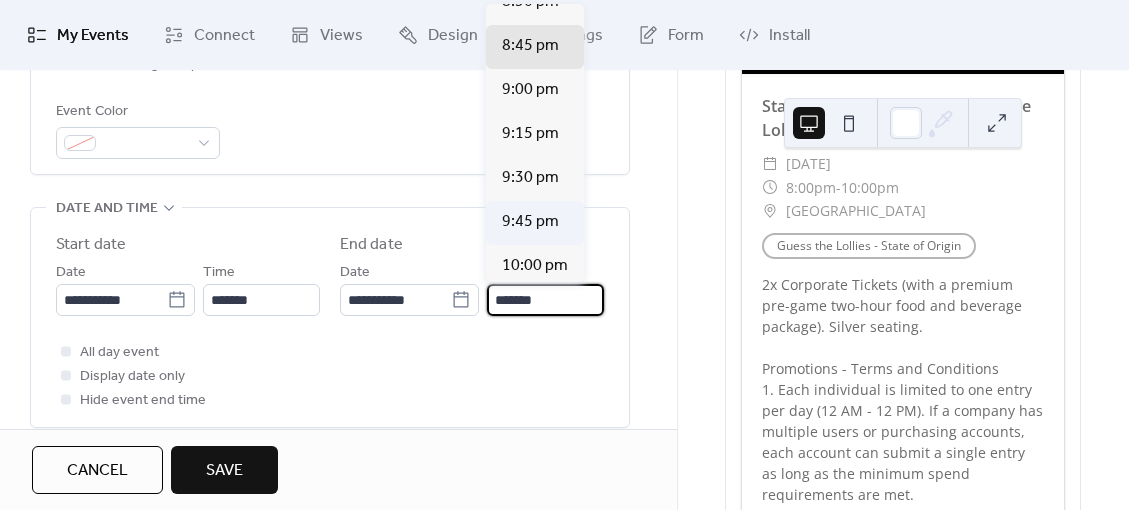 type on "*******" 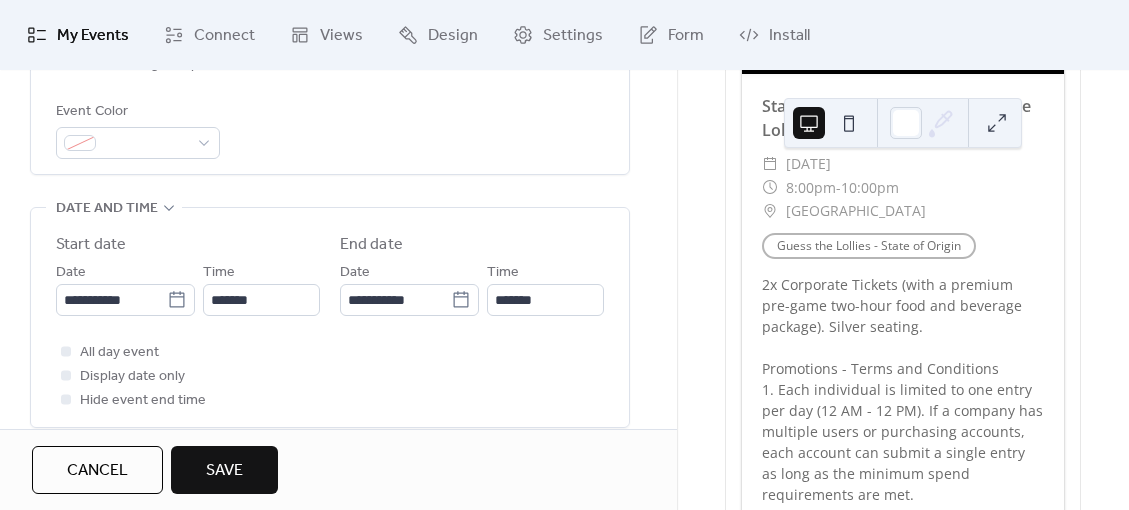 click on "All day event Display date only Hide event end time" at bounding box center (330, 376) 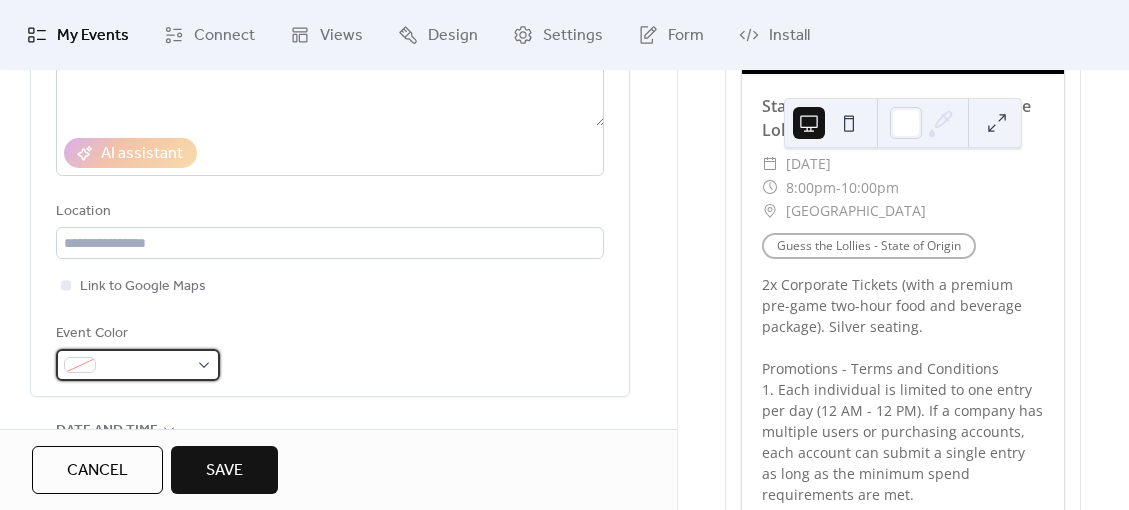 click at bounding box center [138, 365] 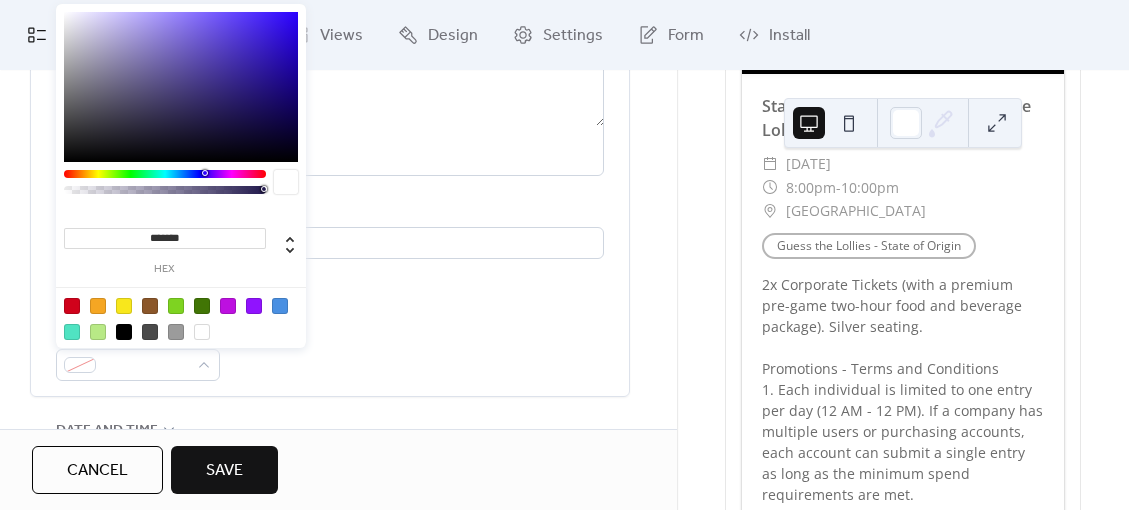 click at bounding box center [176, 306] 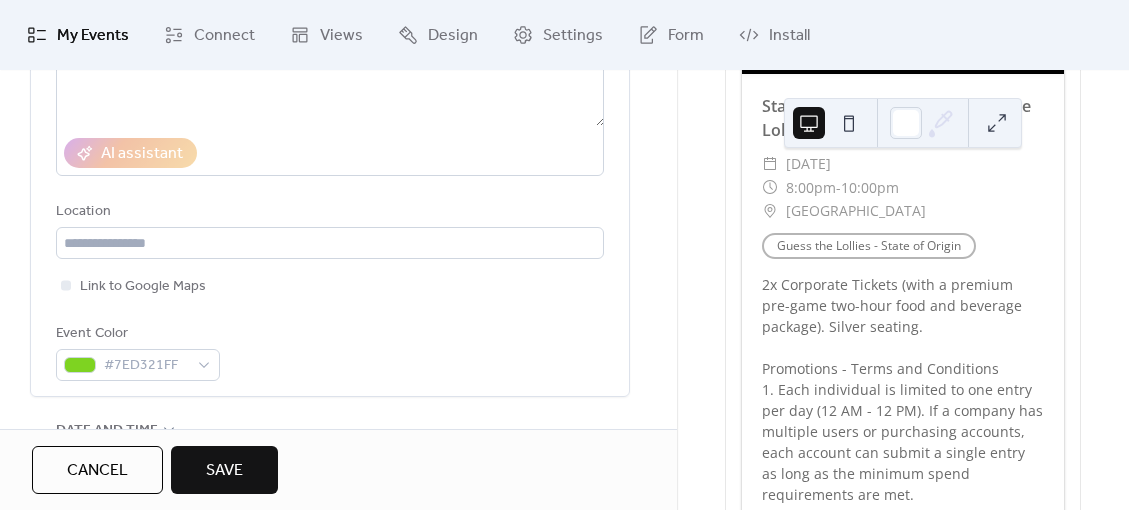 click on "**********" at bounding box center [330, 127] 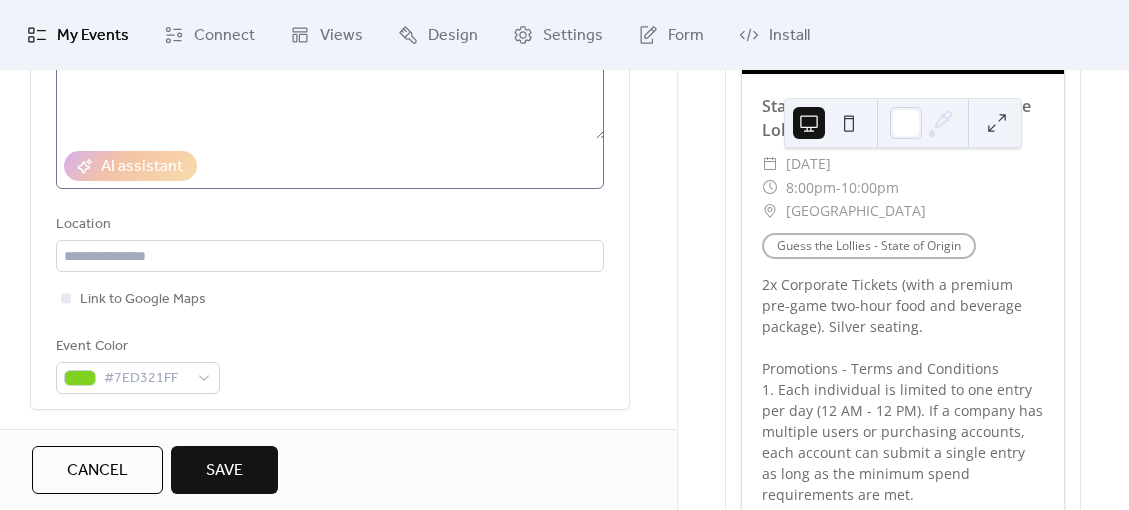 scroll, scrollTop: 333, scrollLeft: 0, axis: vertical 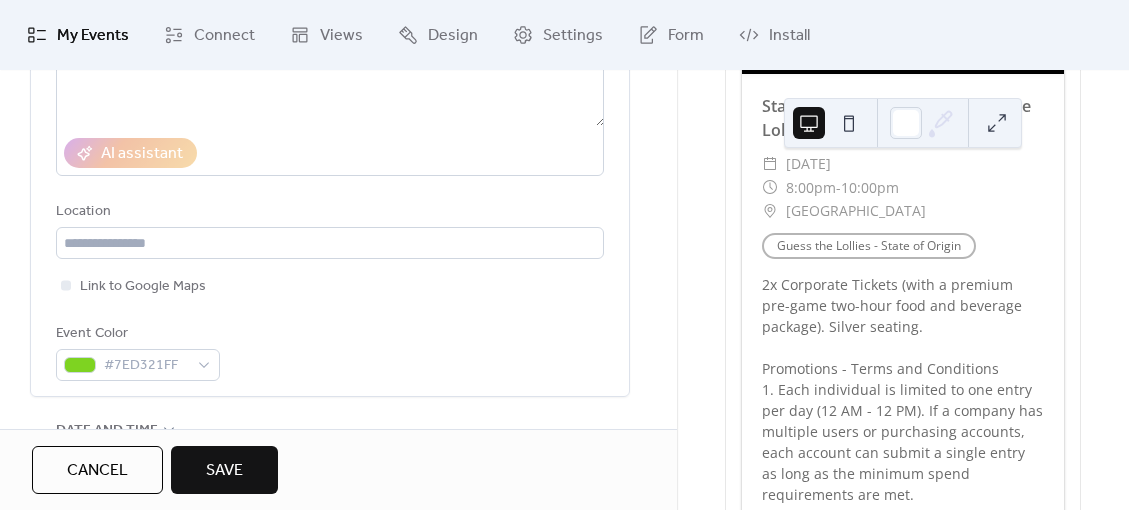 click on "**********" at bounding box center [330, 127] 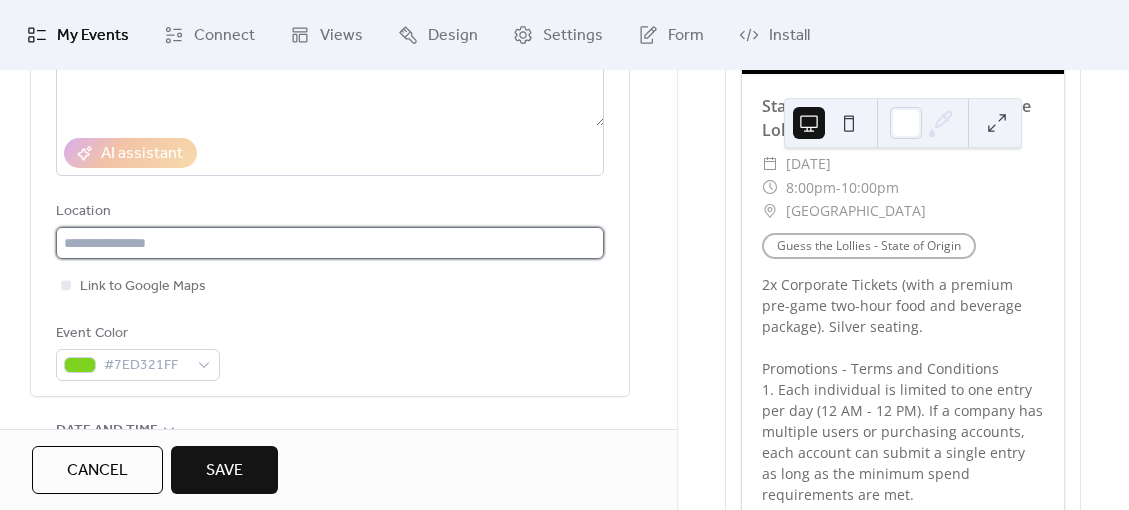 click at bounding box center [330, 243] 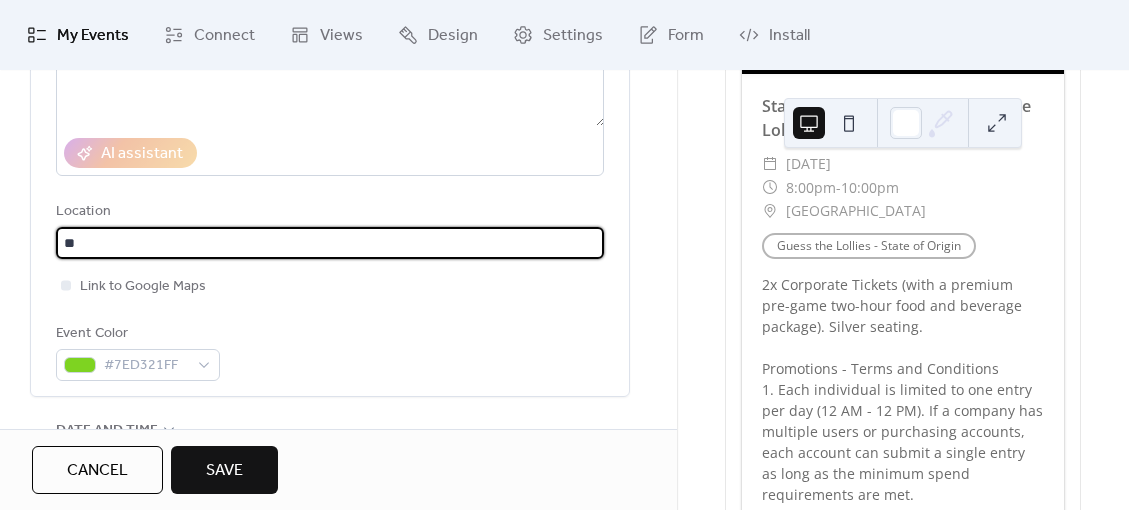 type on "*" 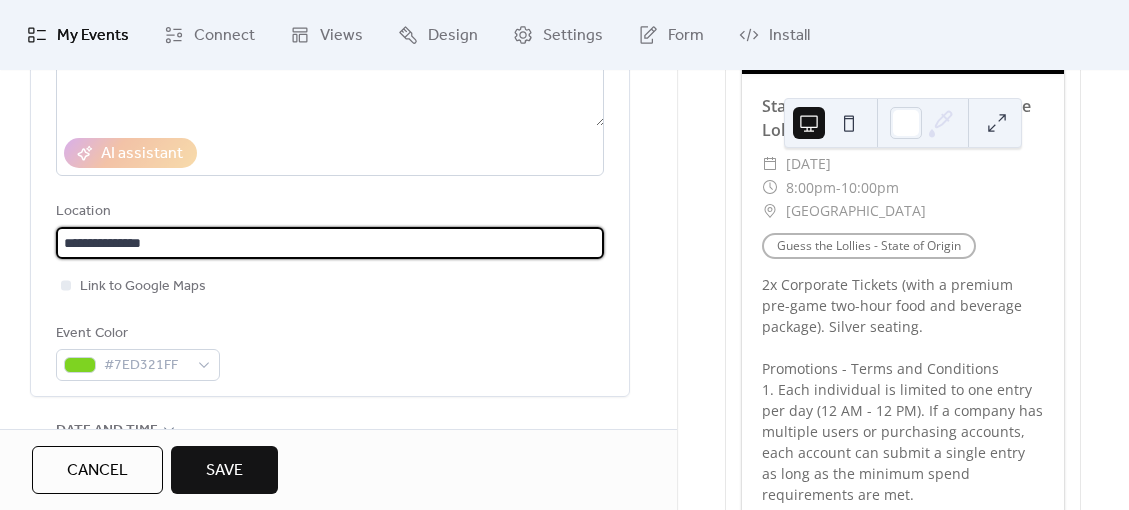 type on "**********" 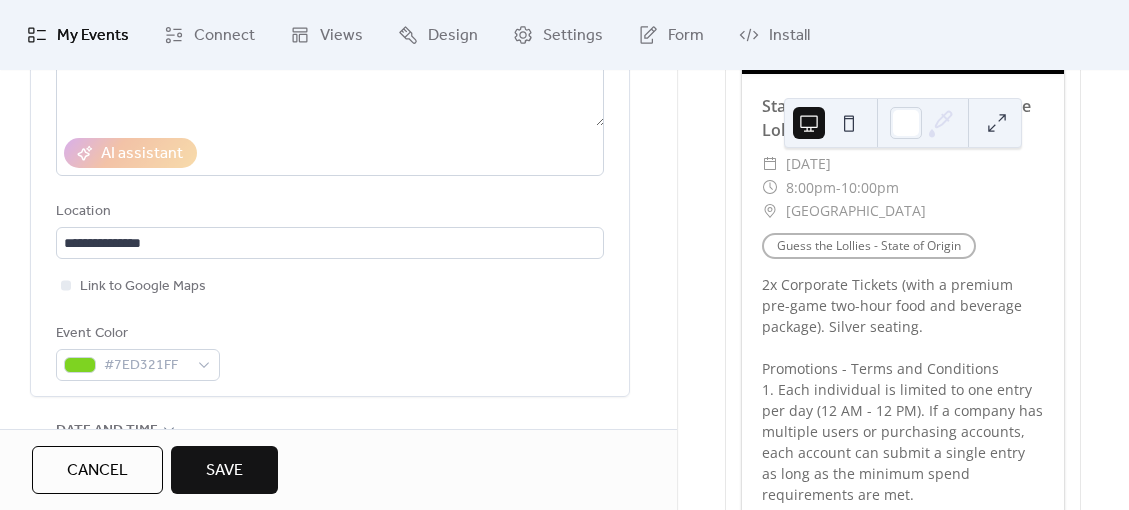 click on "Link to Google Maps" at bounding box center [330, 286] 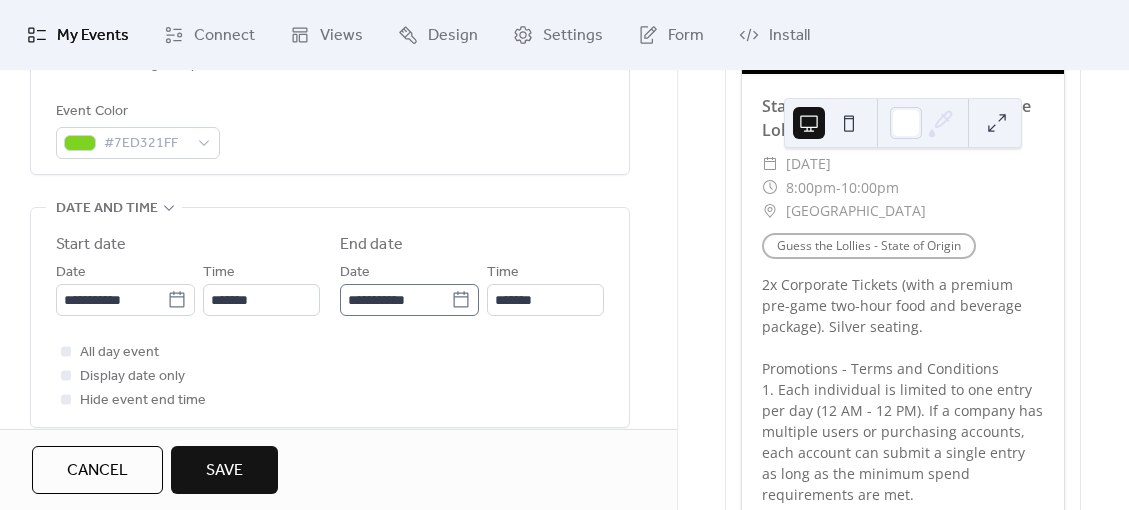 scroll, scrollTop: 777, scrollLeft: 0, axis: vertical 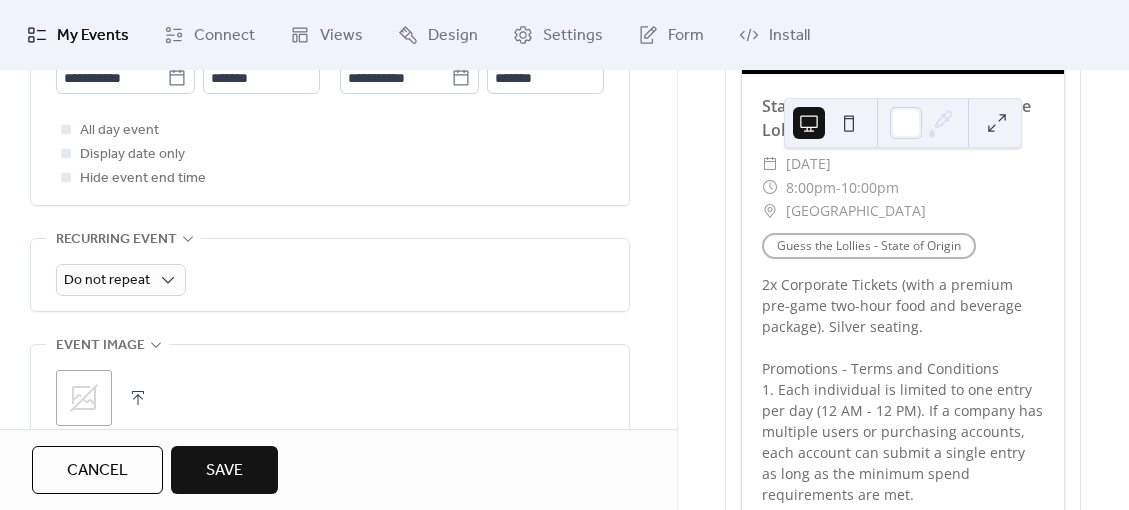 click on "Save" at bounding box center [224, 470] 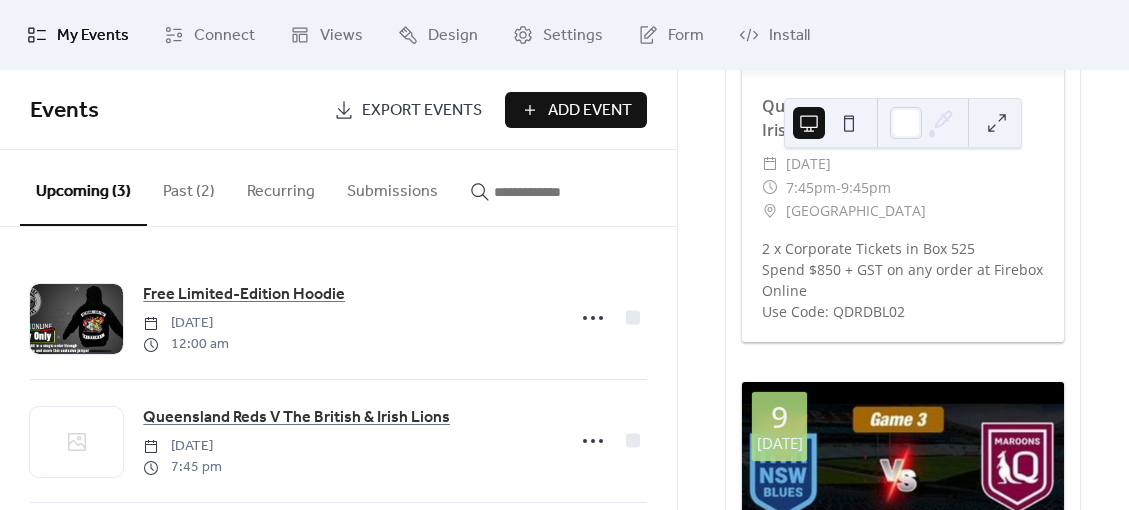scroll, scrollTop: 1688, scrollLeft: 0, axis: vertical 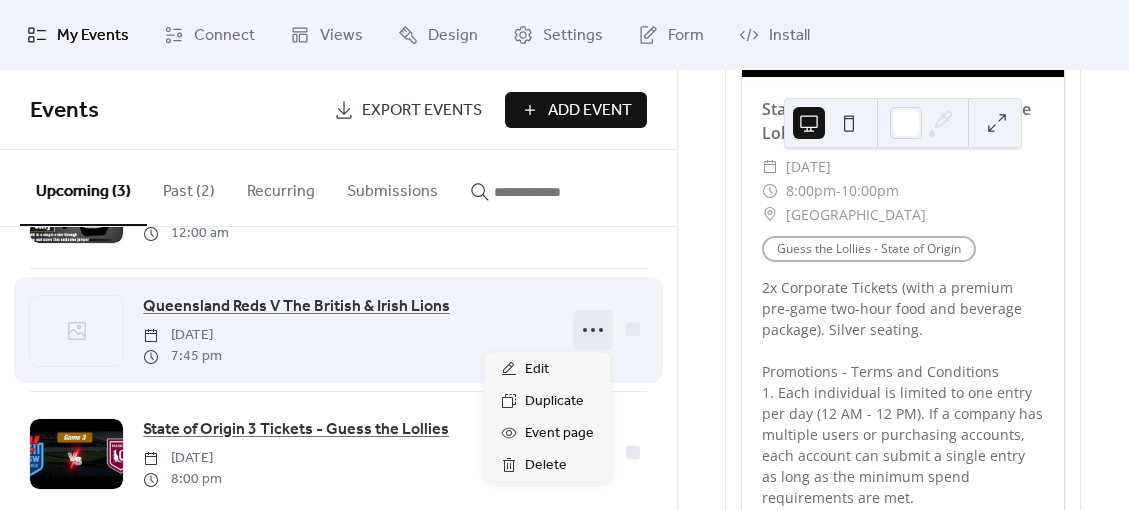 click 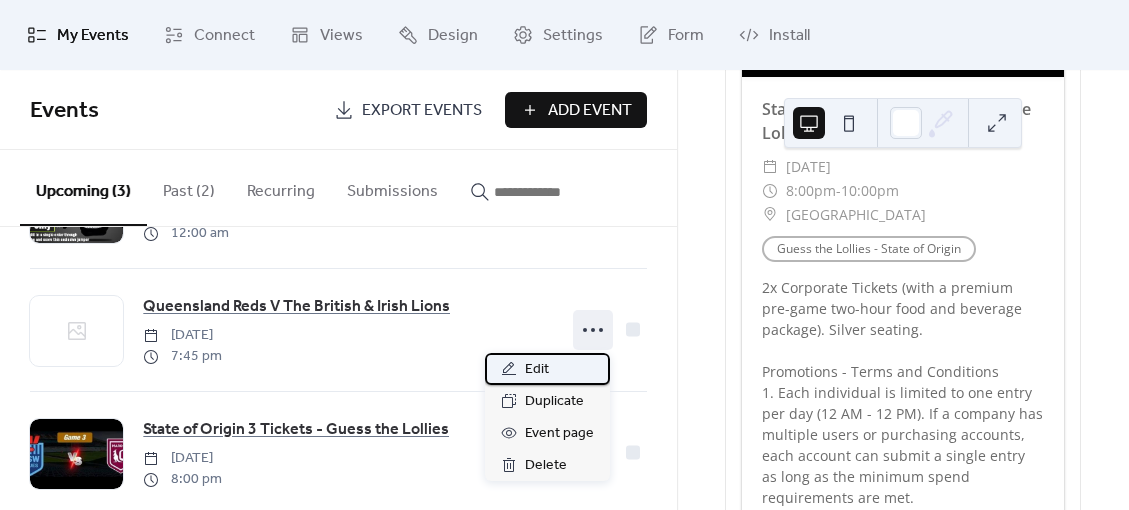 click on "Edit" at bounding box center [547, 369] 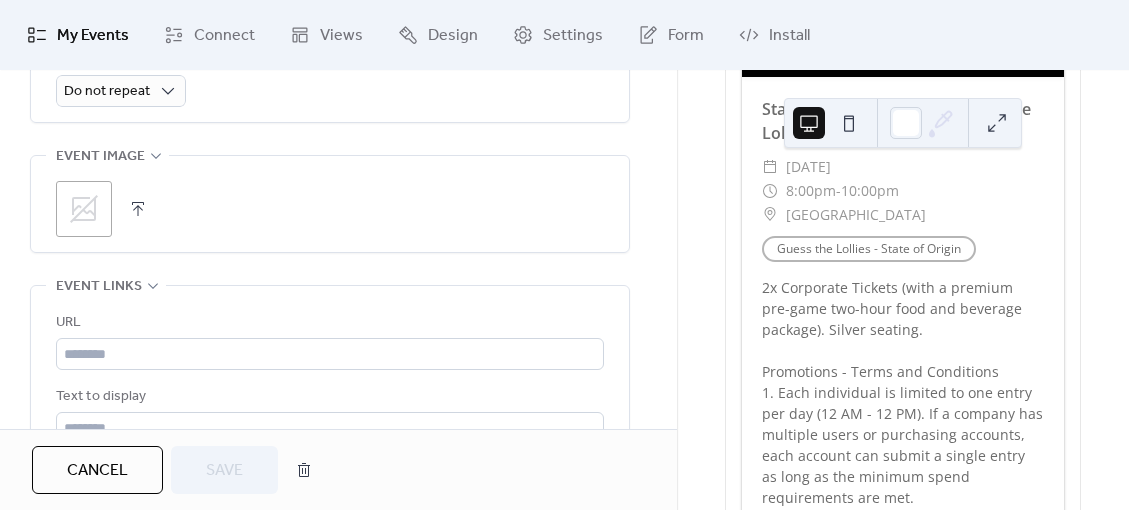 scroll, scrollTop: 1000, scrollLeft: 0, axis: vertical 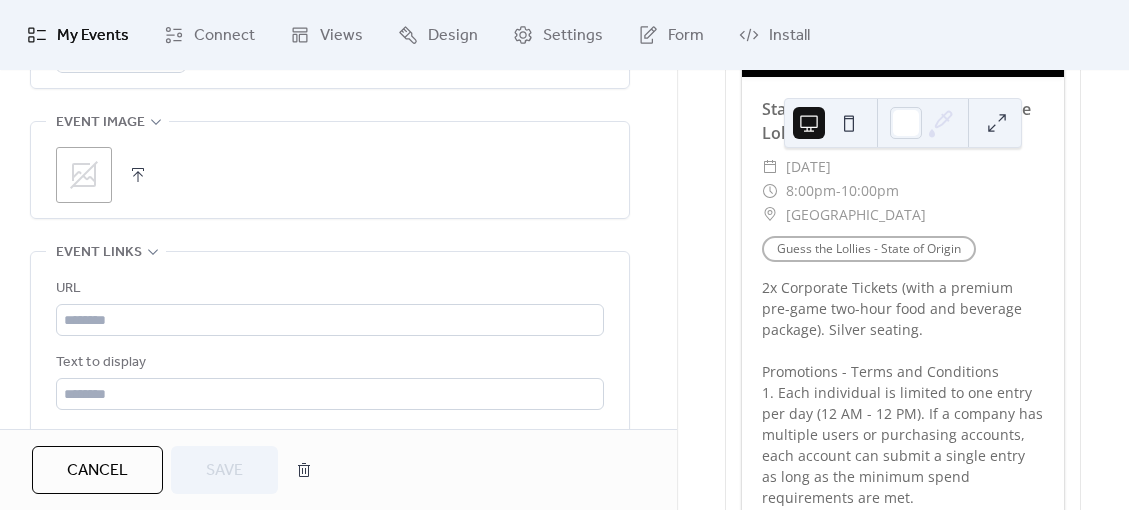 click at bounding box center [138, 175] 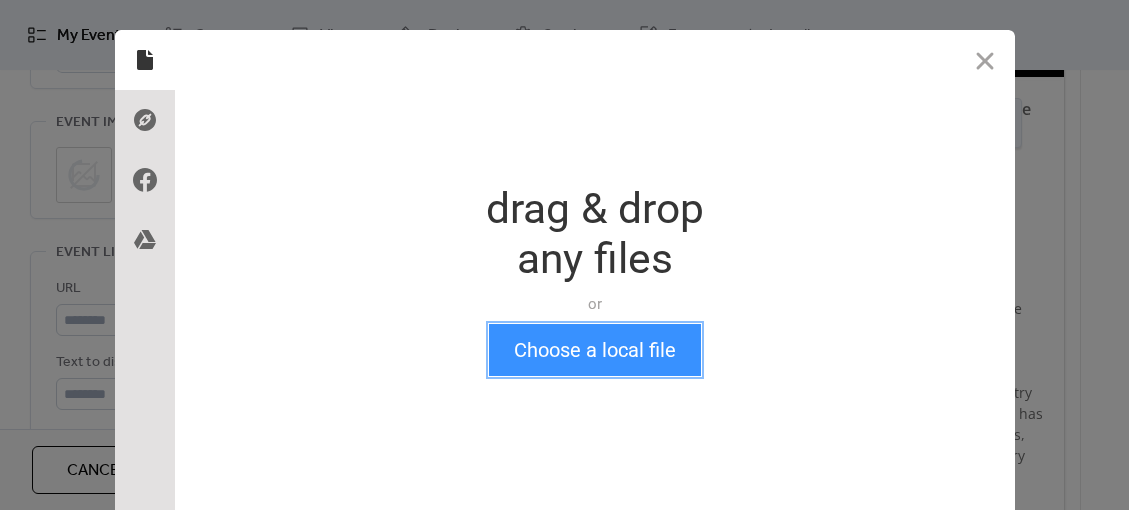 click on "Choose a local file" at bounding box center (595, 350) 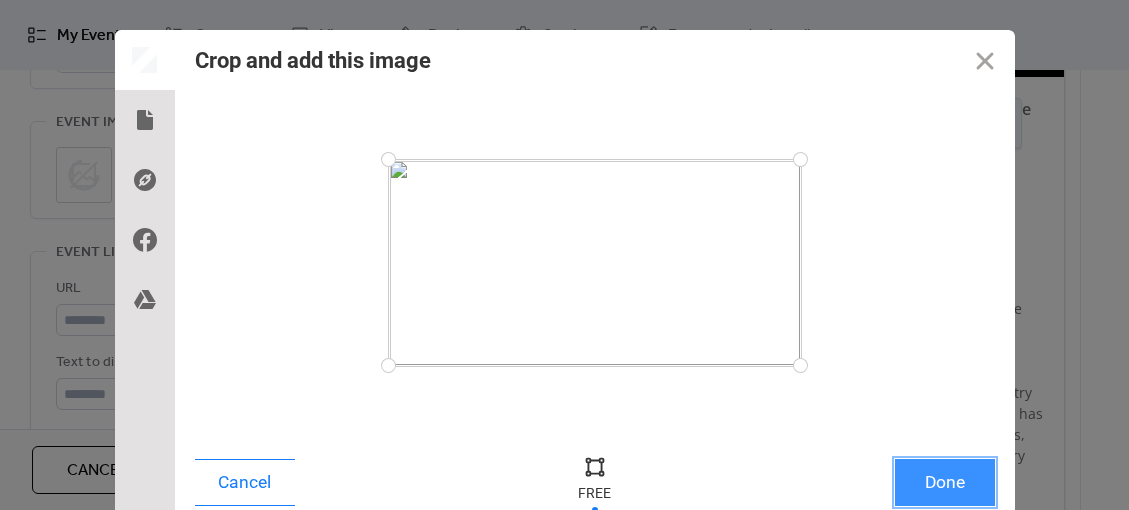click on "Done" at bounding box center [945, 482] 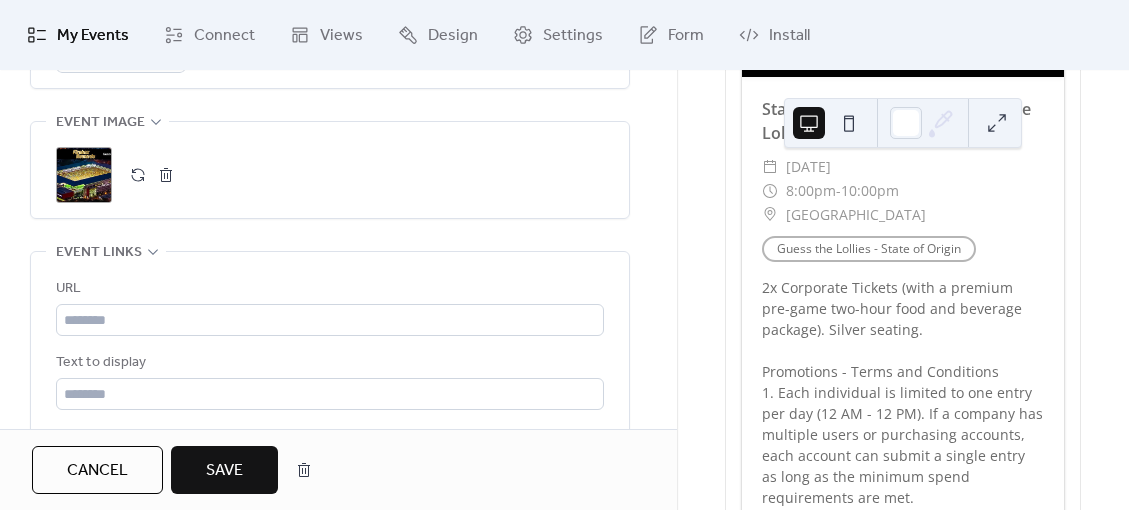 click on "Save" at bounding box center [224, 470] 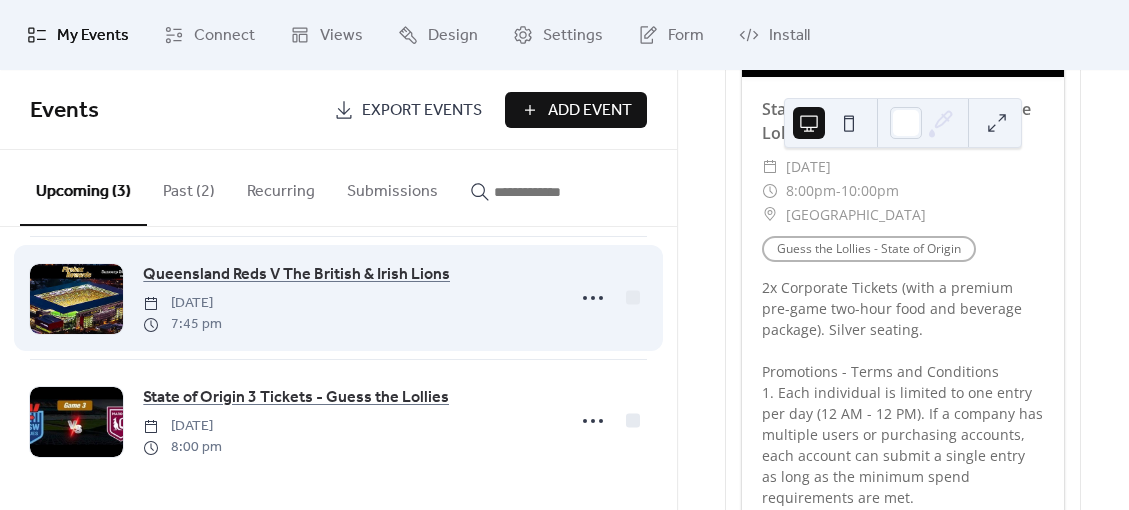 scroll, scrollTop: 0, scrollLeft: 0, axis: both 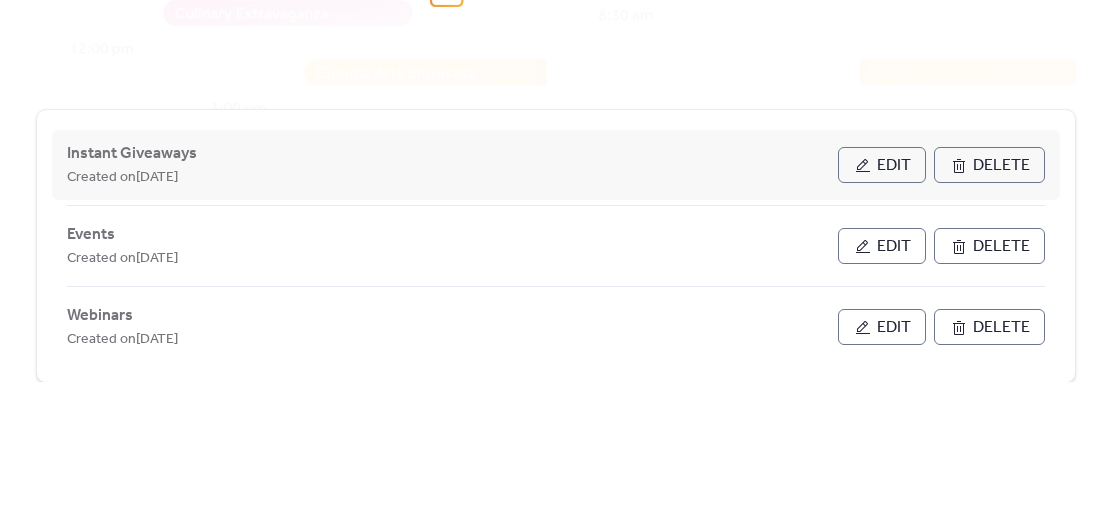 click on "Edit" at bounding box center [882, 165] 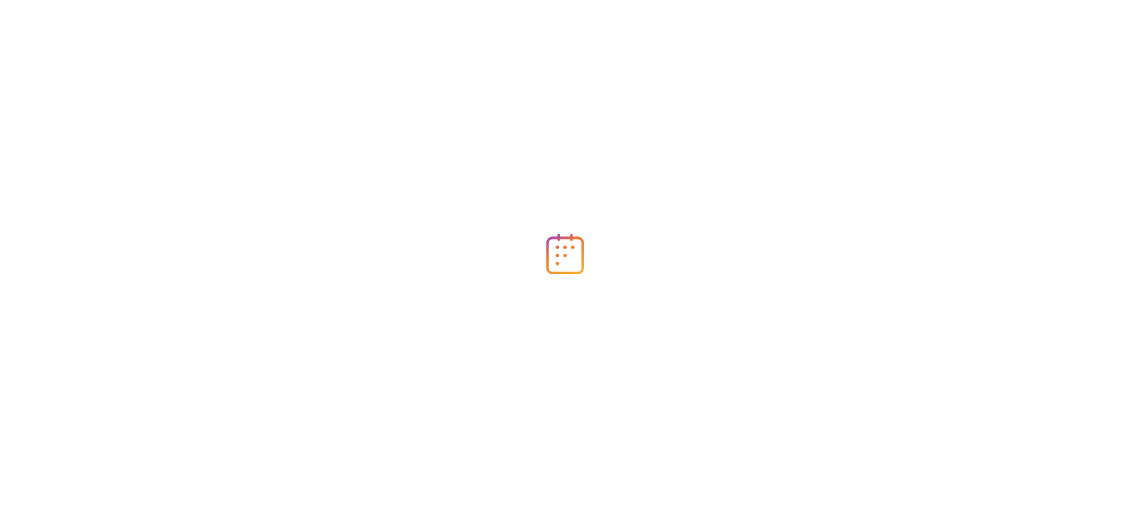 scroll, scrollTop: 0, scrollLeft: 0, axis: both 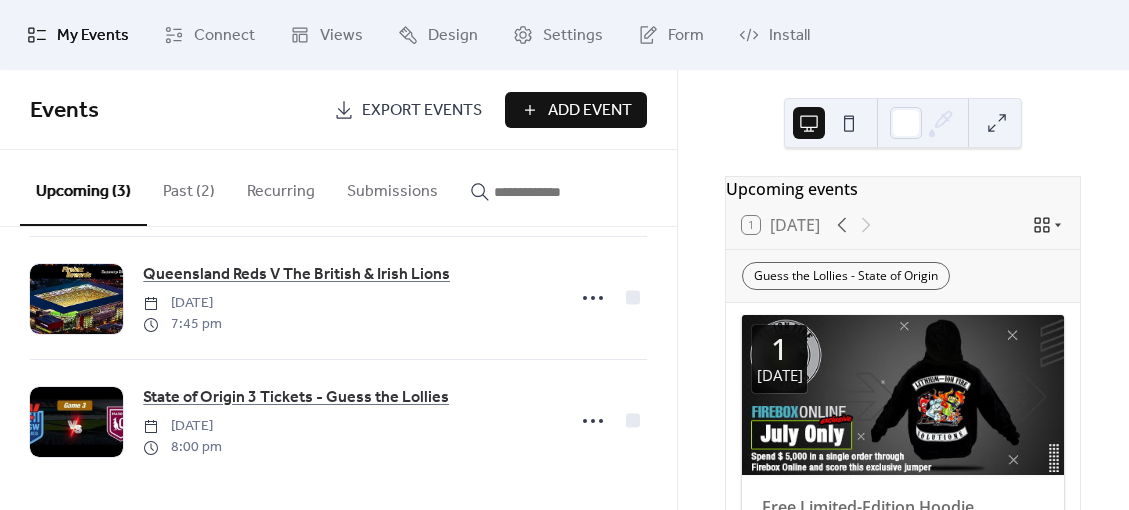 click on "My Events Connect Views Design Settings Form Install" at bounding box center (564, 35) 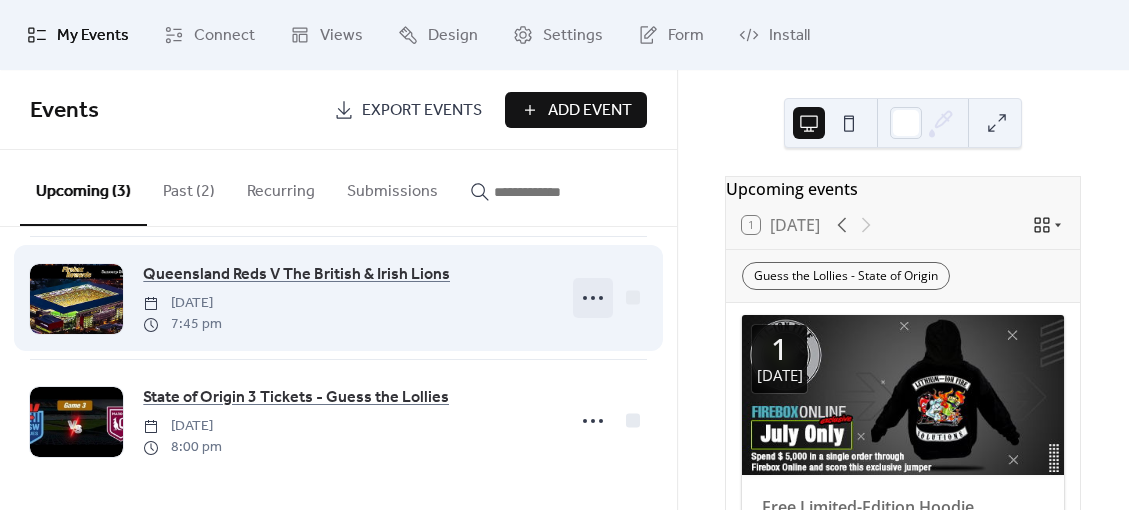 click 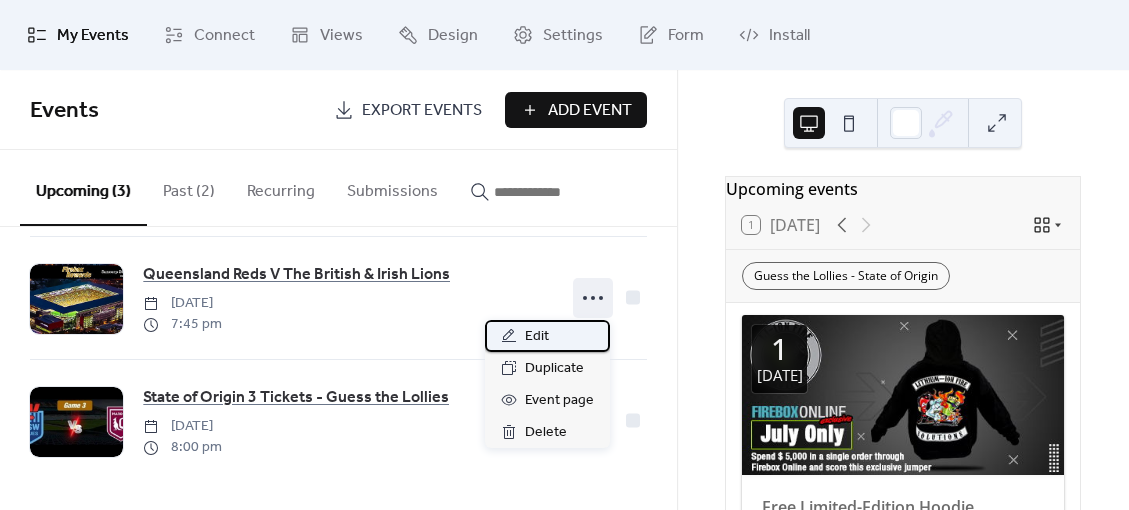 click on "Edit" at bounding box center [547, 336] 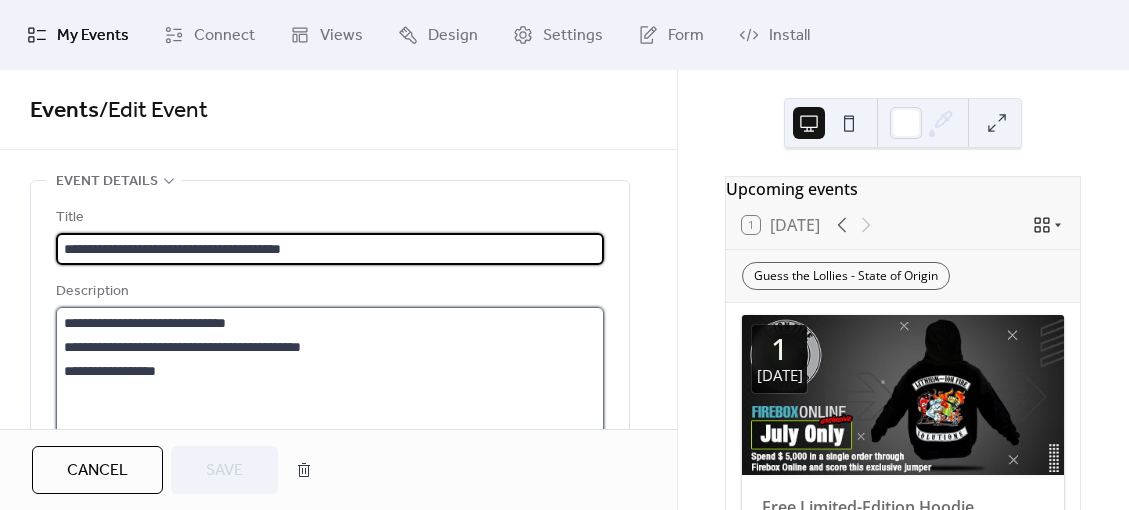 click on "**********" at bounding box center (330, 383) 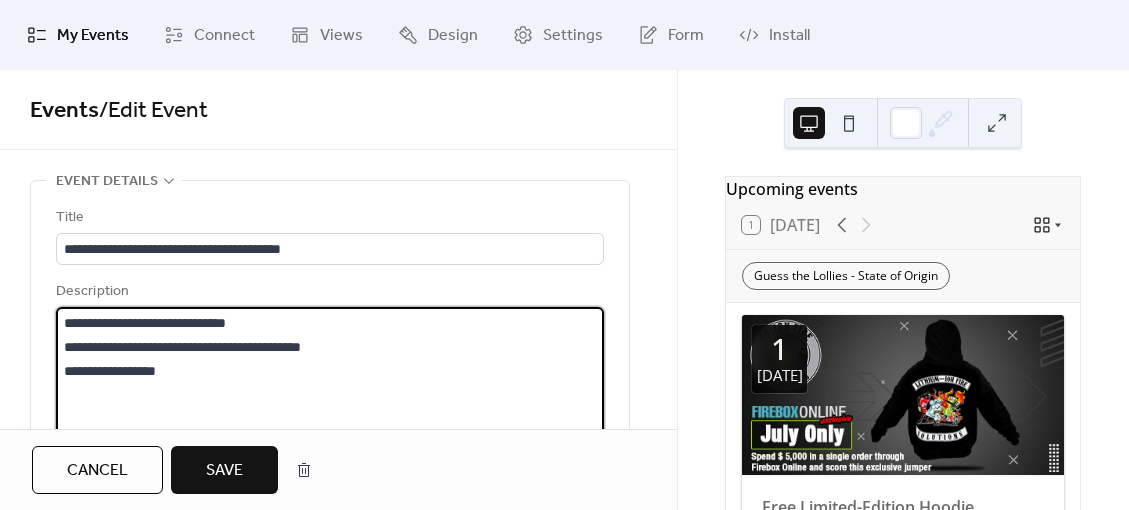 click on "**********" at bounding box center (330, 383) 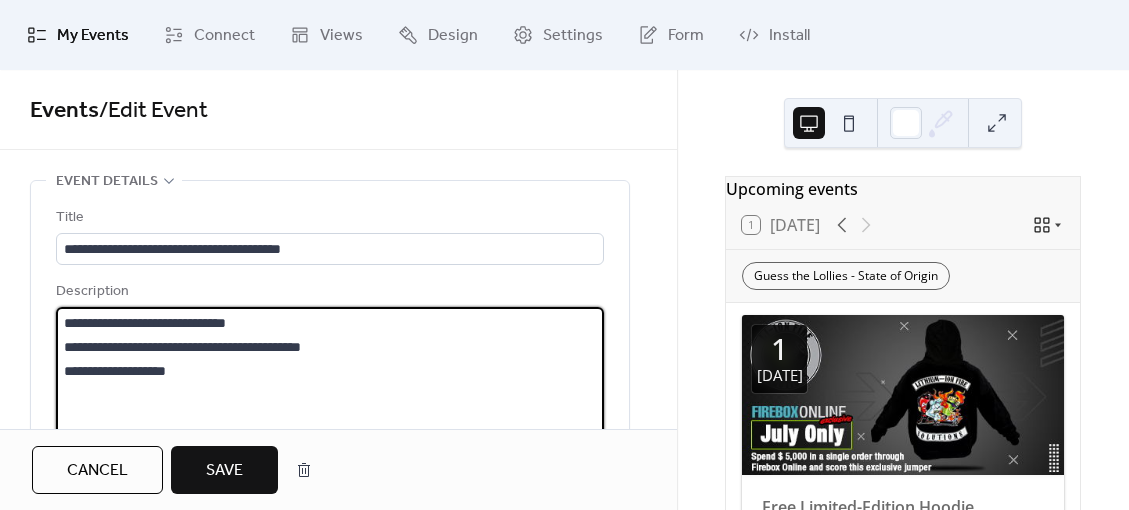 scroll, scrollTop: 2, scrollLeft: 0, axis: vertical 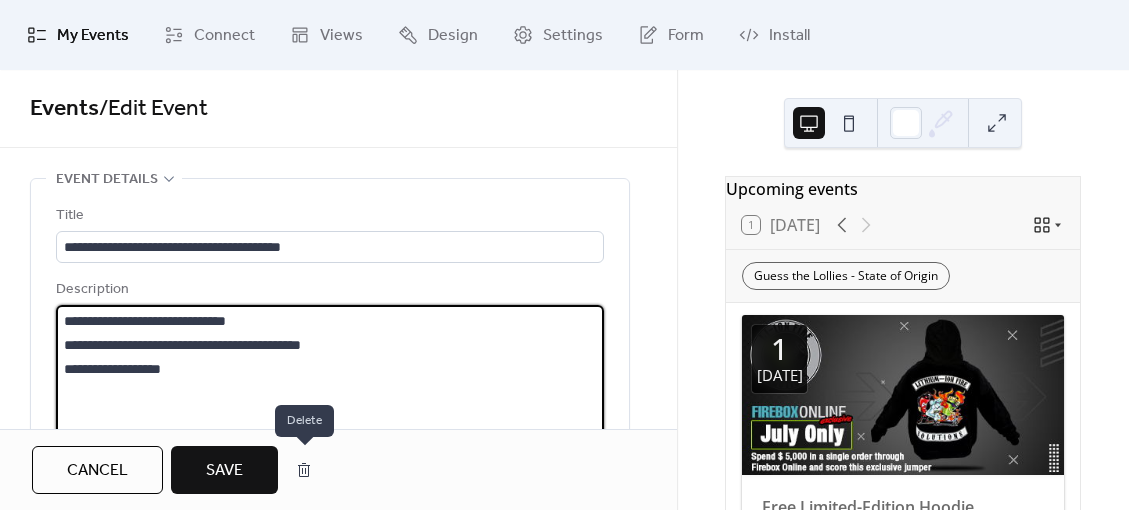 type on "**********" 